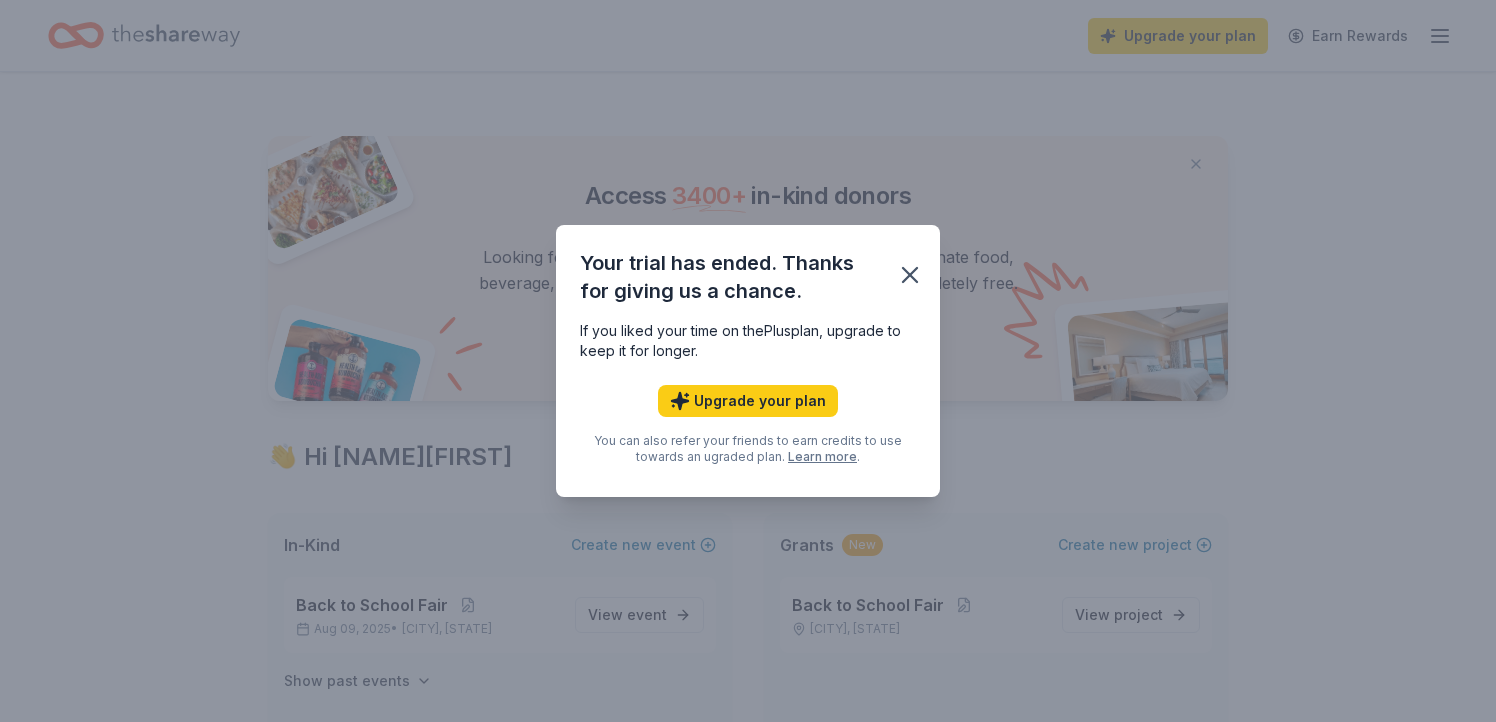 scroll, scrollTop: 0, scrollLeft: 0, axis: both 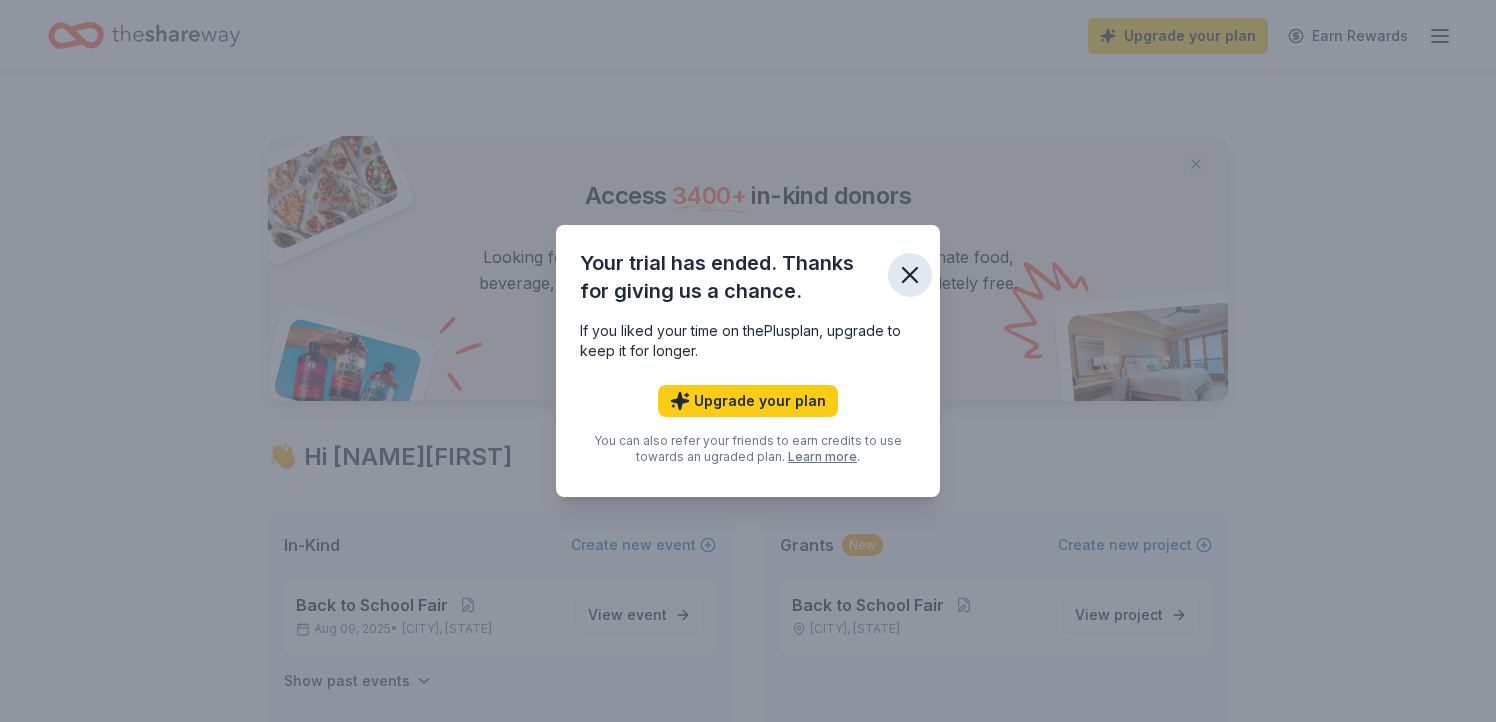click 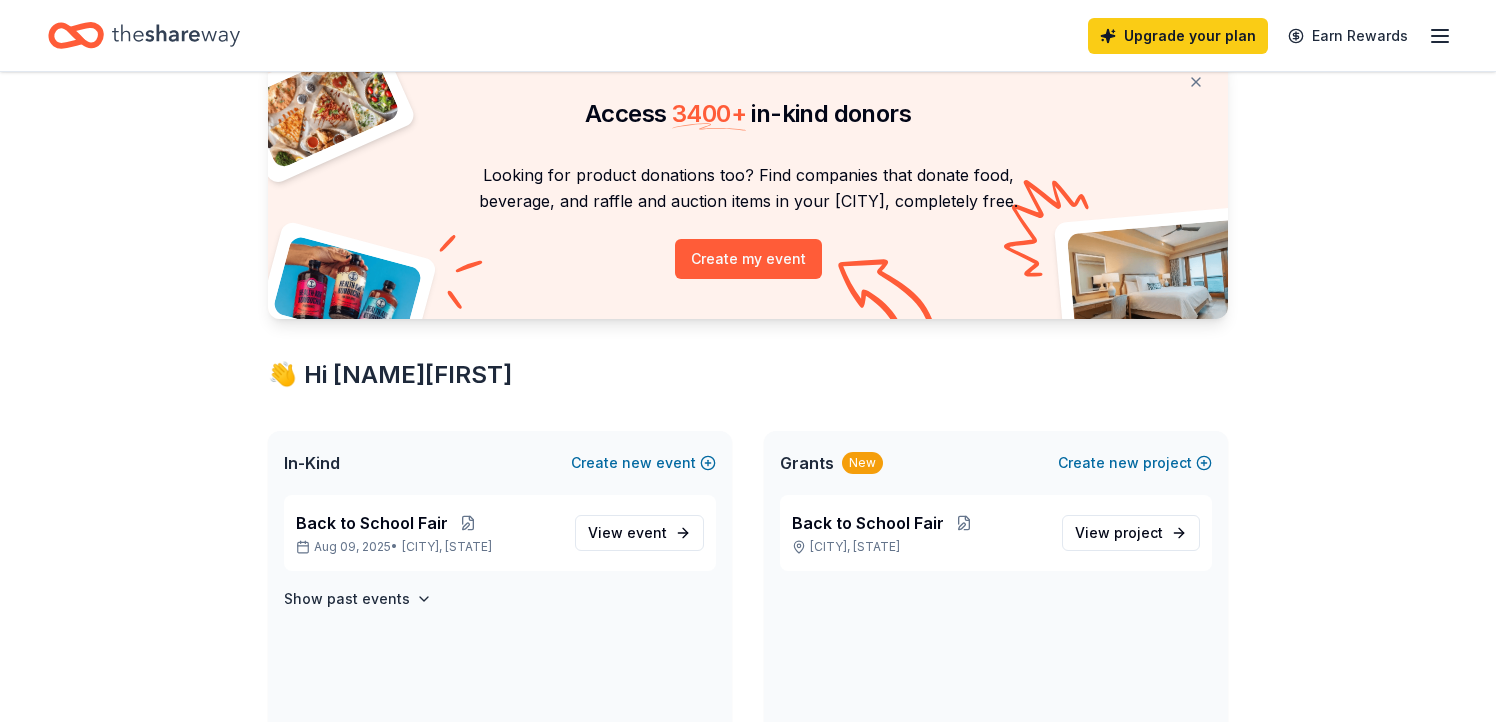 scroll, scrollTop: 0, scrollLeft: 0, axis: both 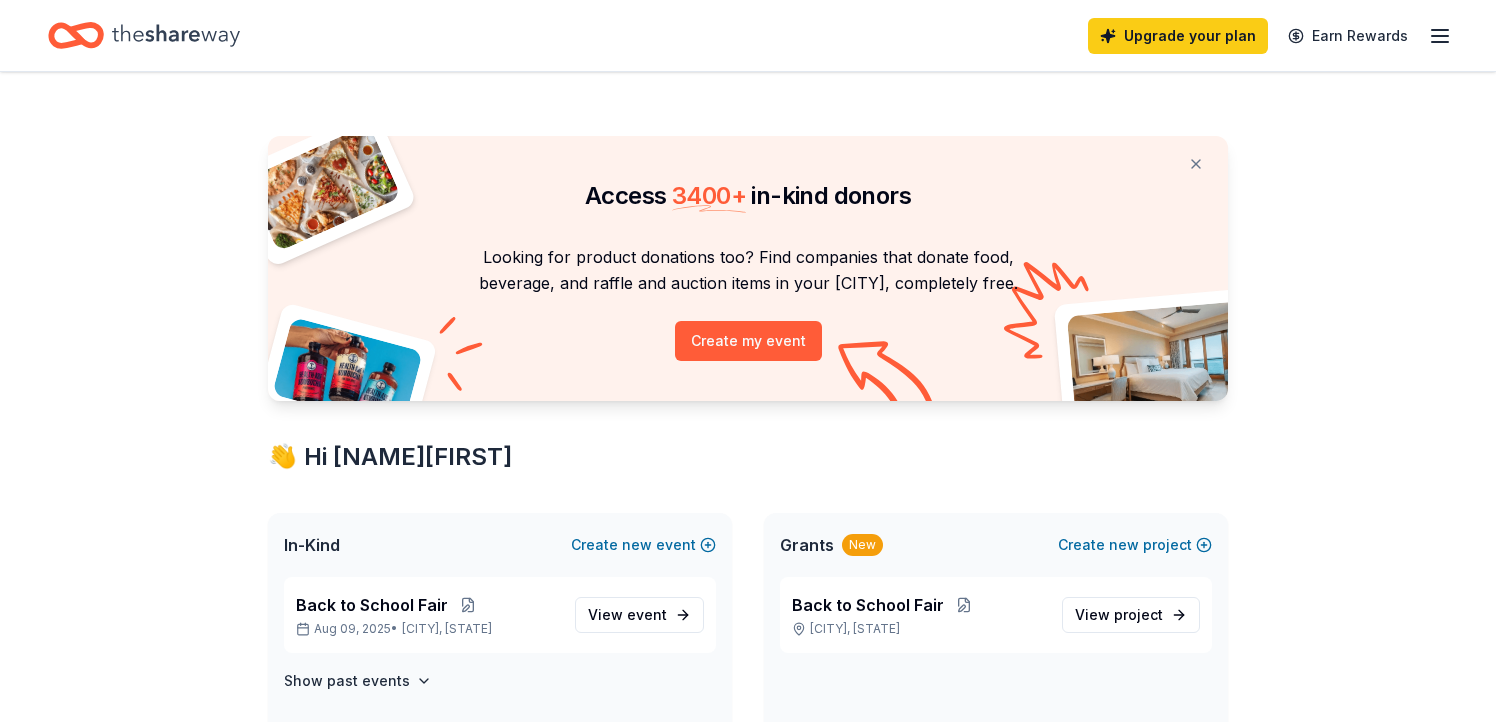 click 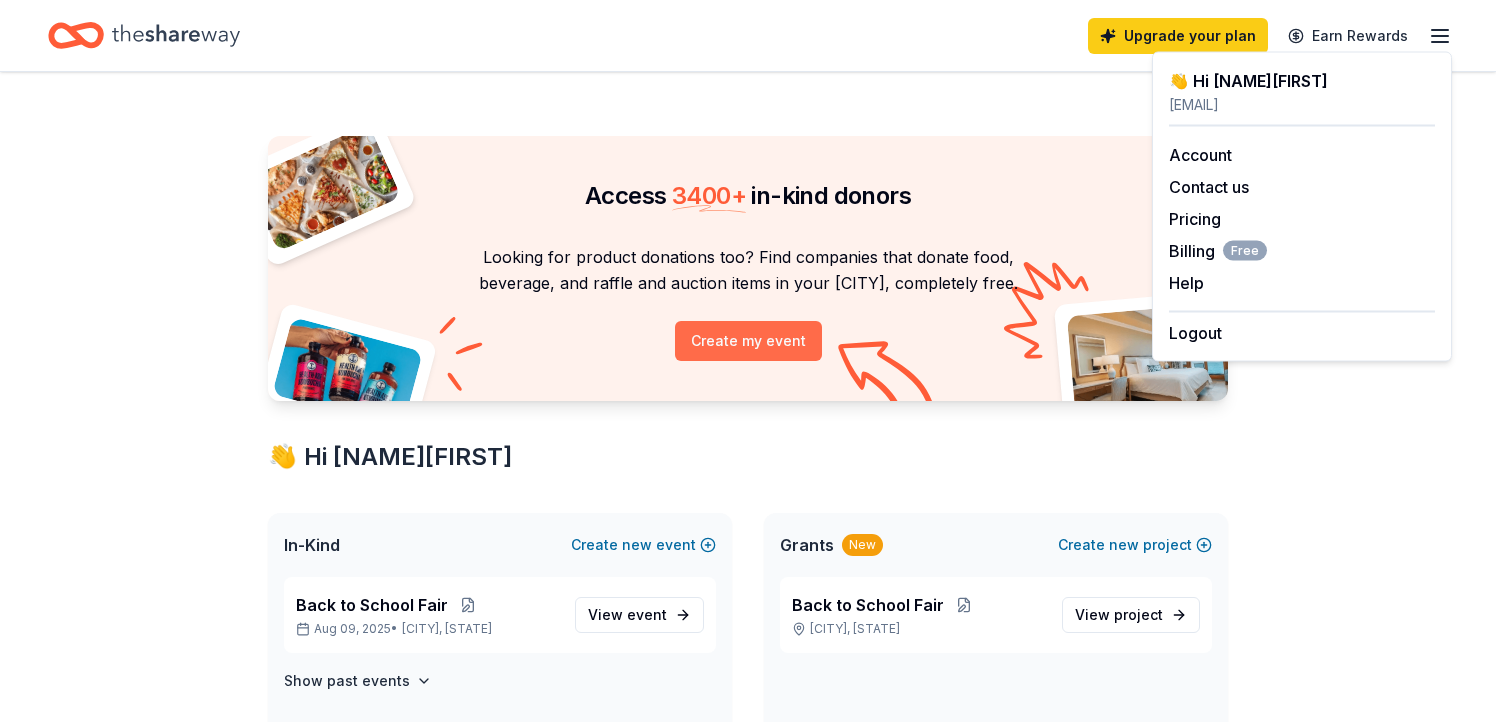click on "Create my event" at bounding box center [748, 341] 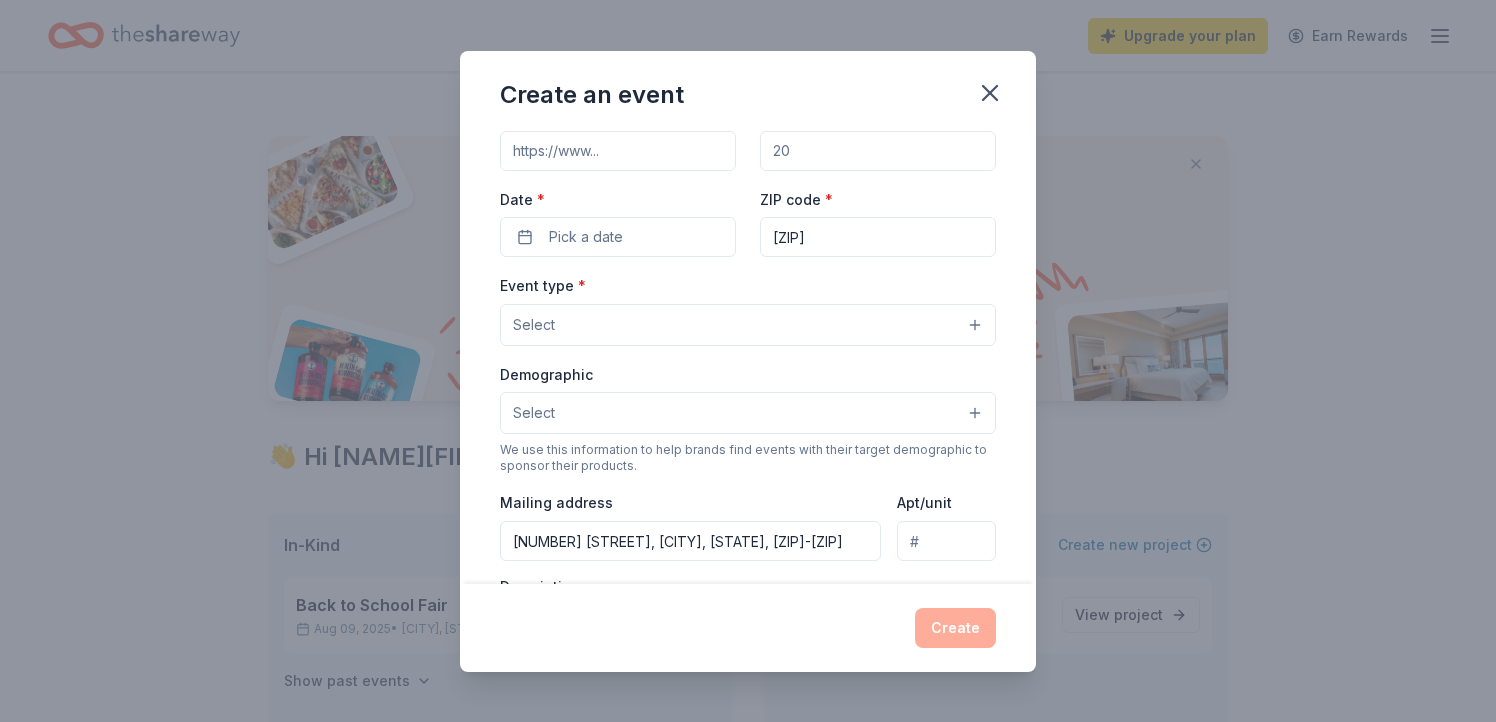 scroll, scrollTop: 120, scrollLeft: 0, axis: vertical 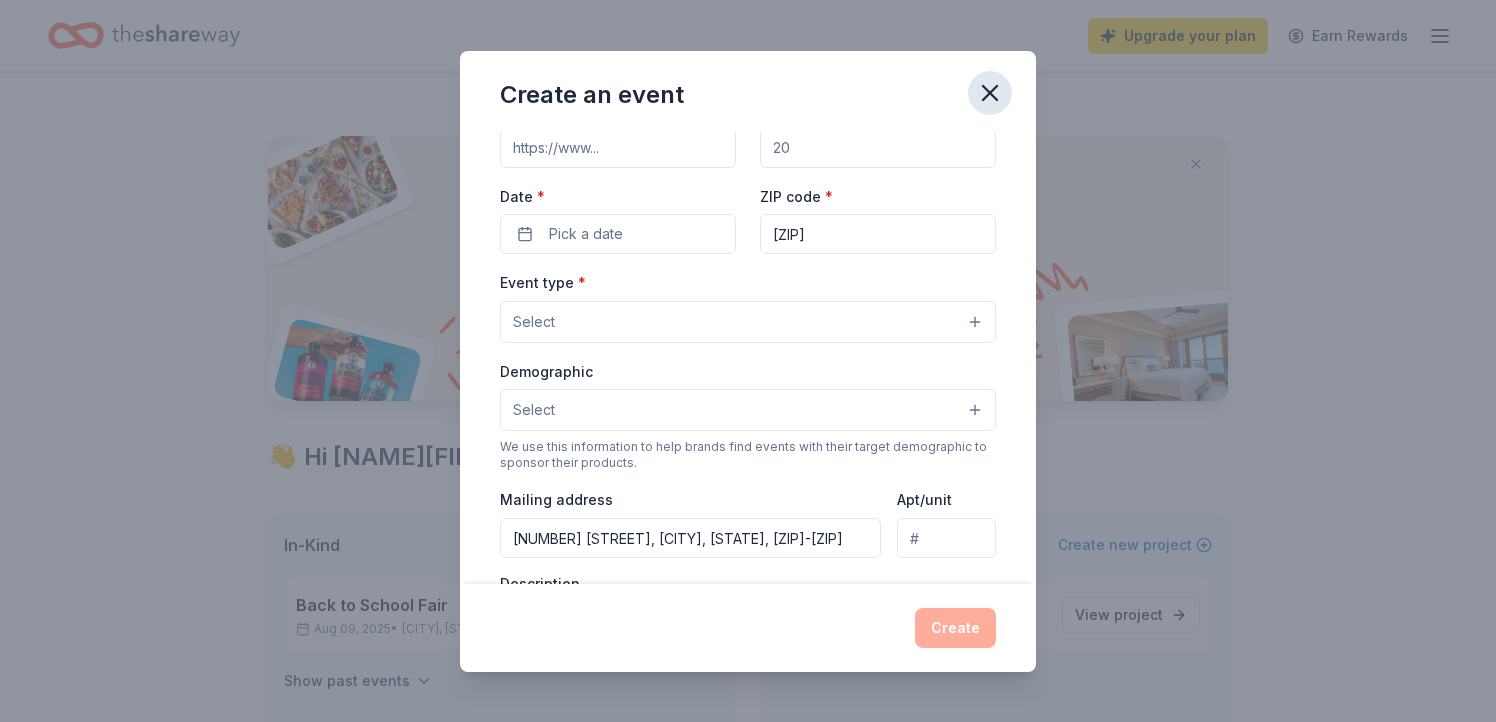 click 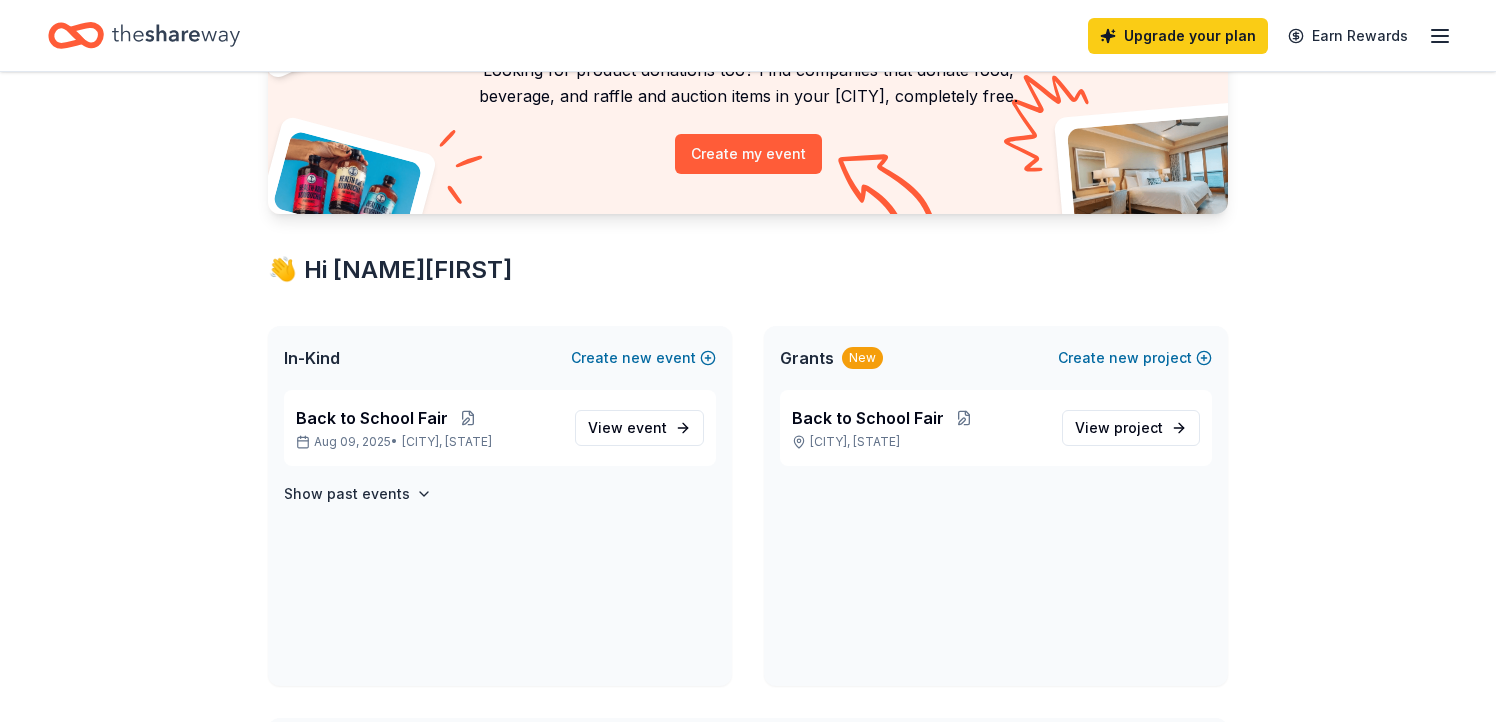 scroll, scrollTop: 230, scrollLeft: 0, axis: vertical 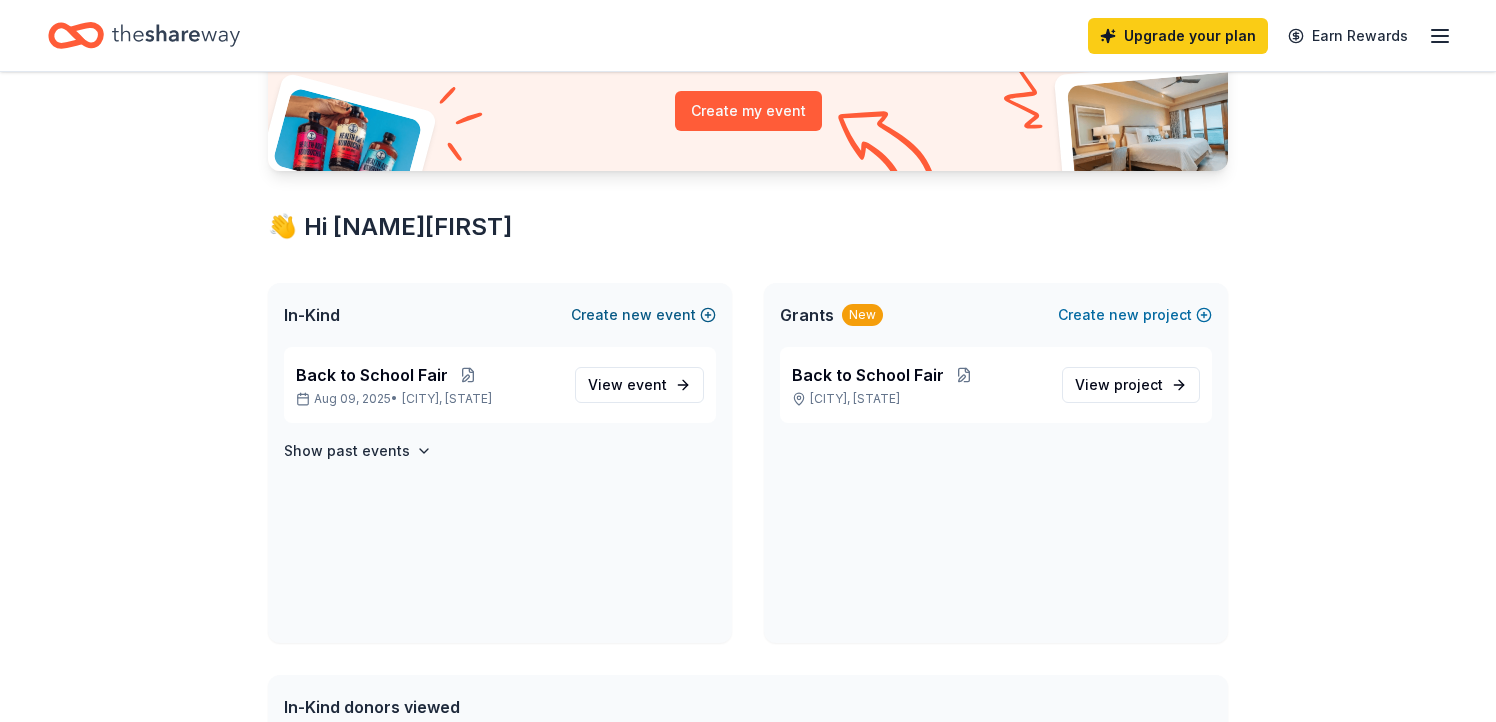 click on "new" at bounding box center [637, 315] 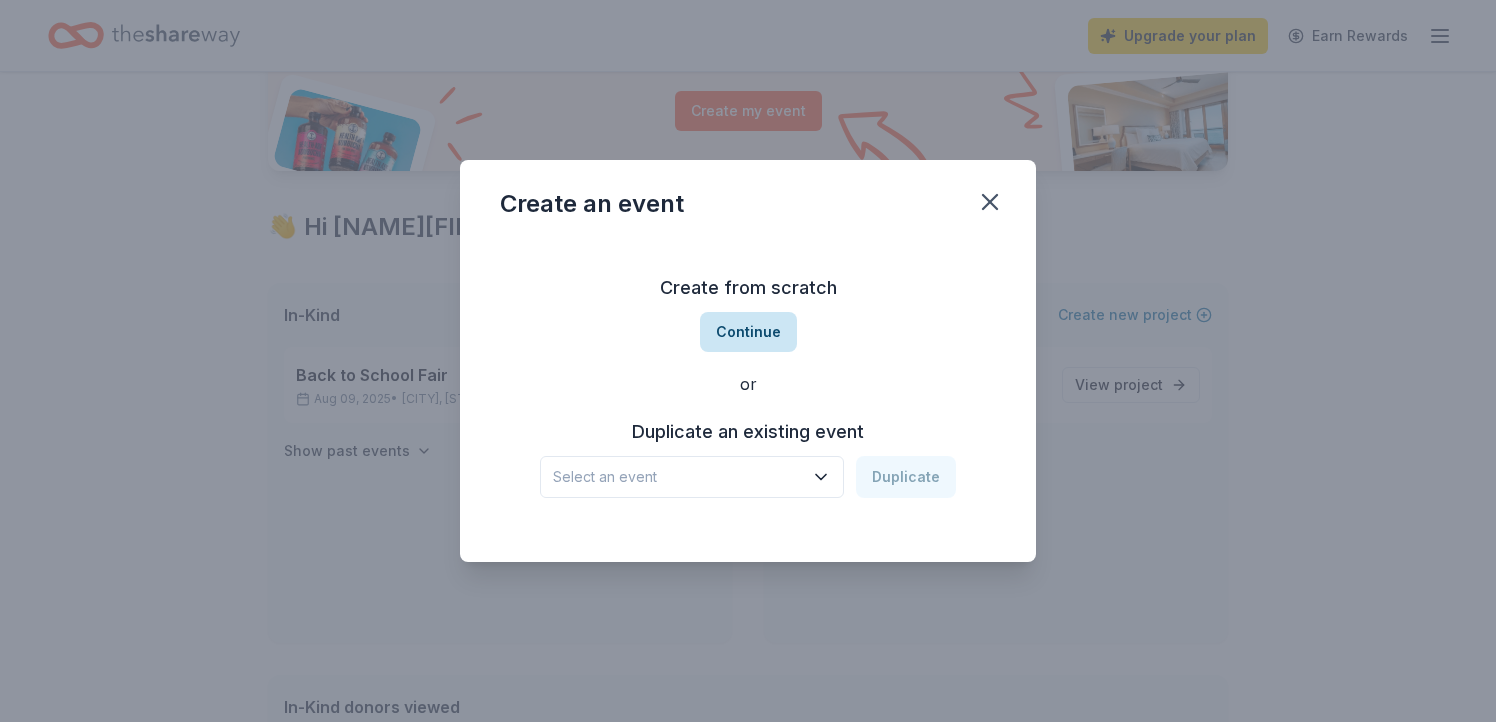 click on "Continue" at bounding box center (748, 332) 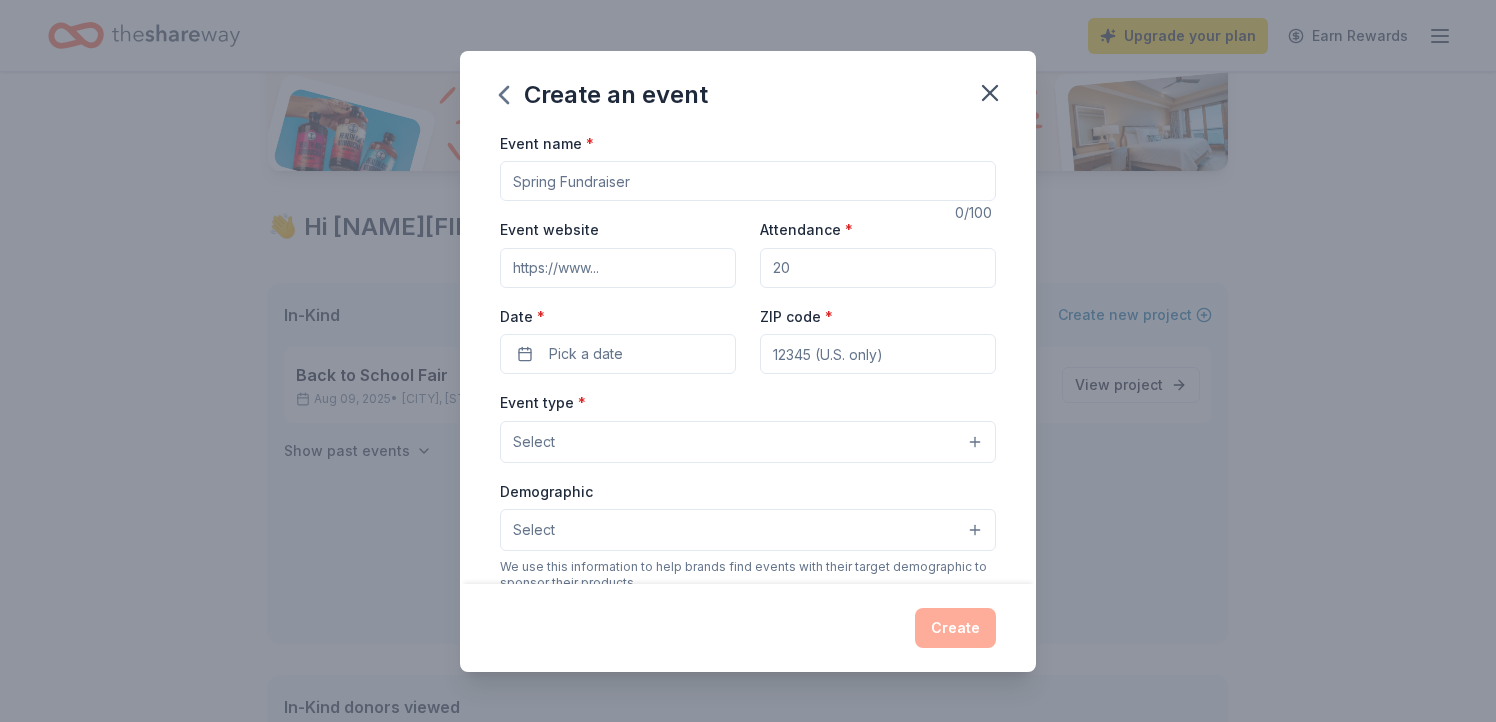 click on "Event name *" at bounding box center (748, 181) 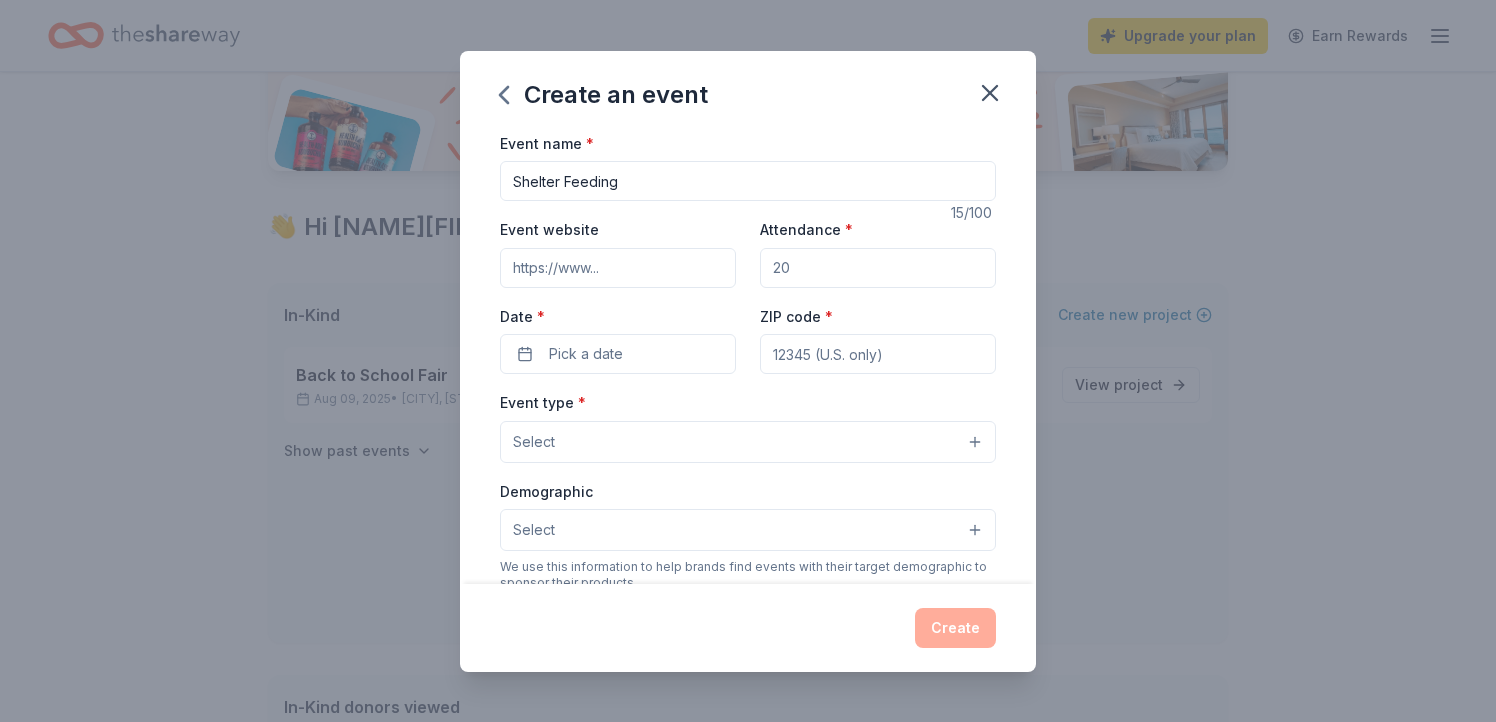 type on "Shelter Feeding" 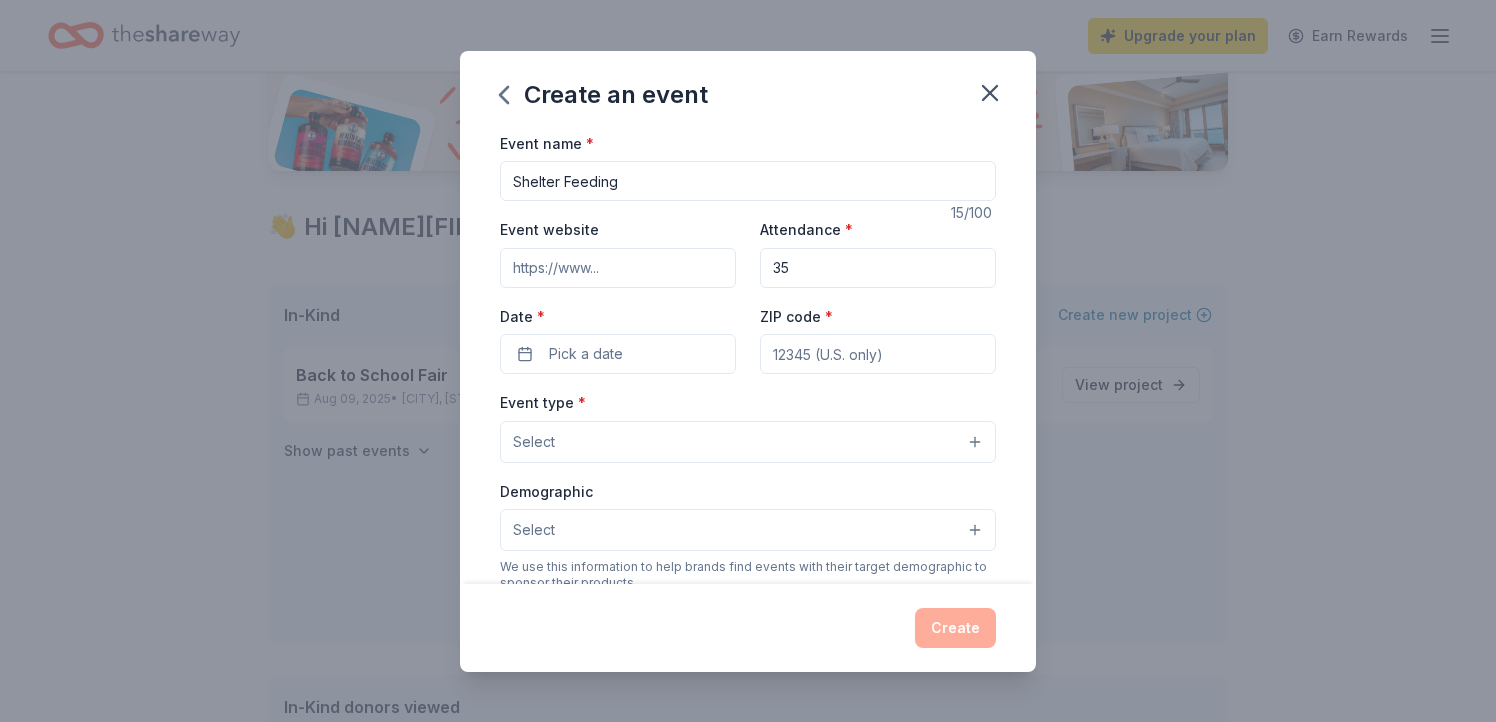 type on "35" 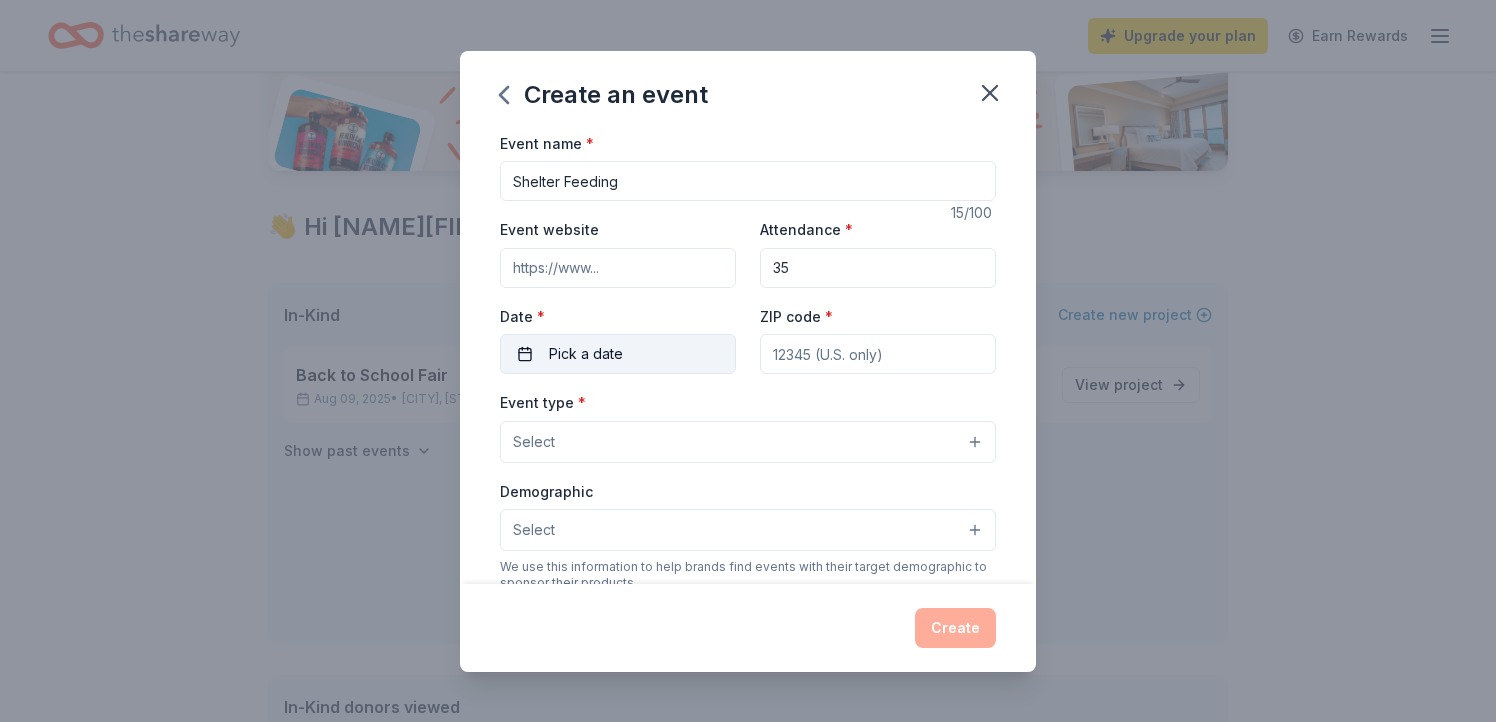click on "Pick a date" at bounding box center [618, 354] 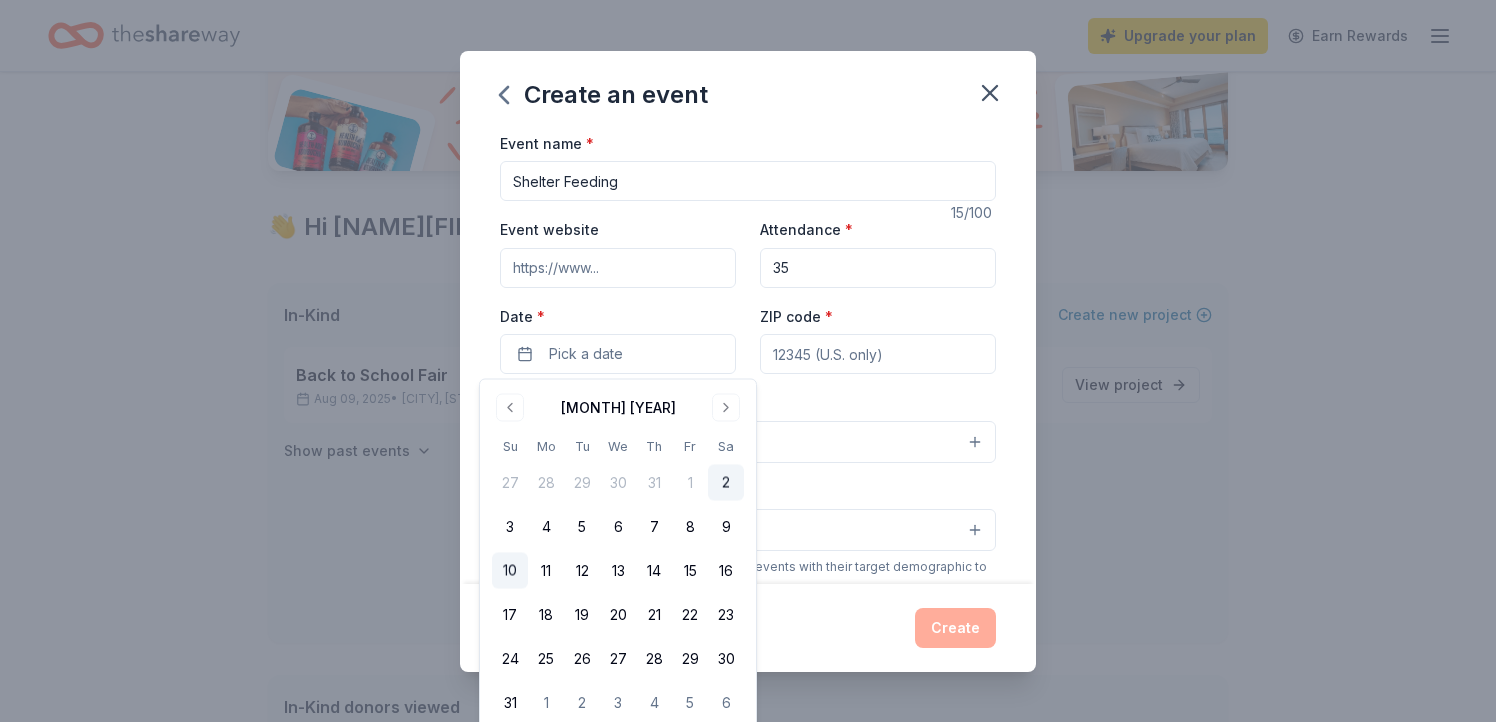 click on "10" at bounding box center [510, 571] 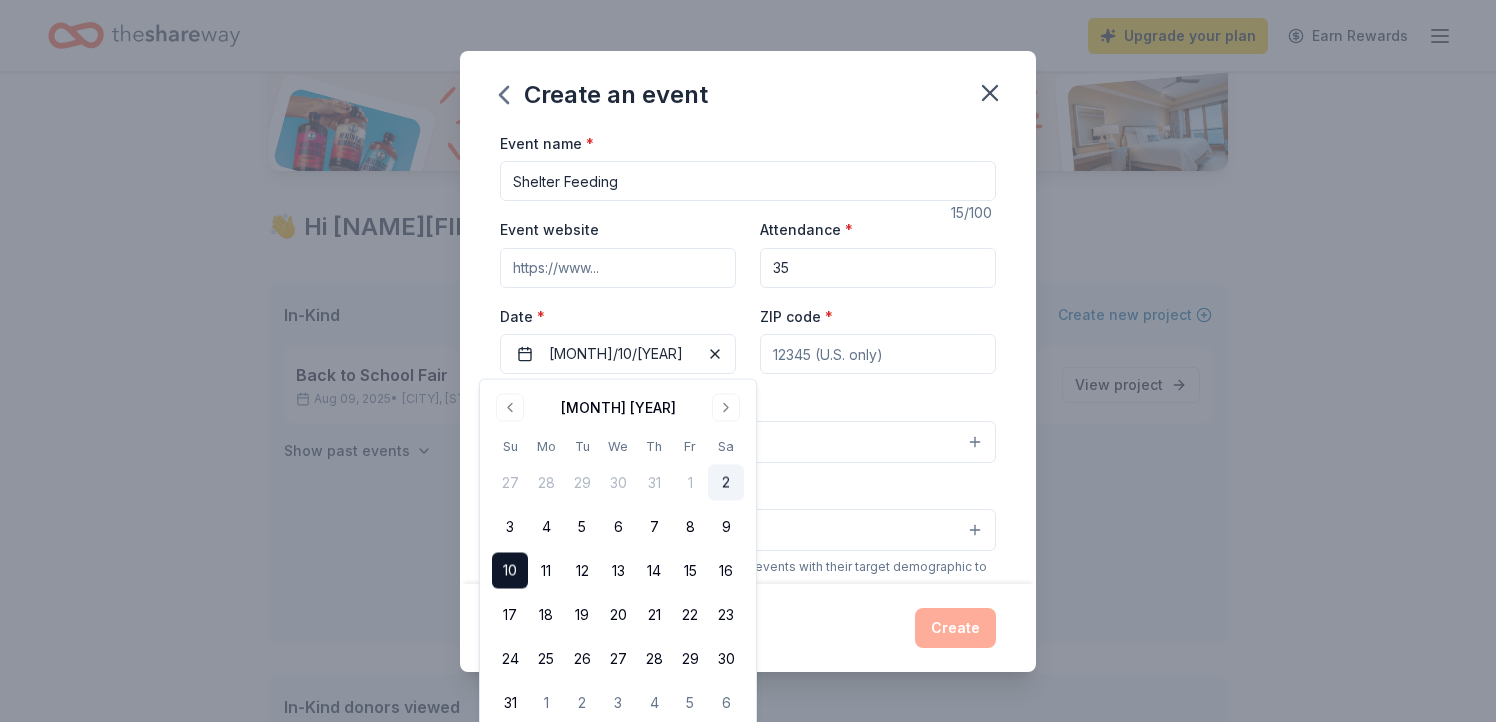 click on "ZIP code *" at bounding box center [878, 354] 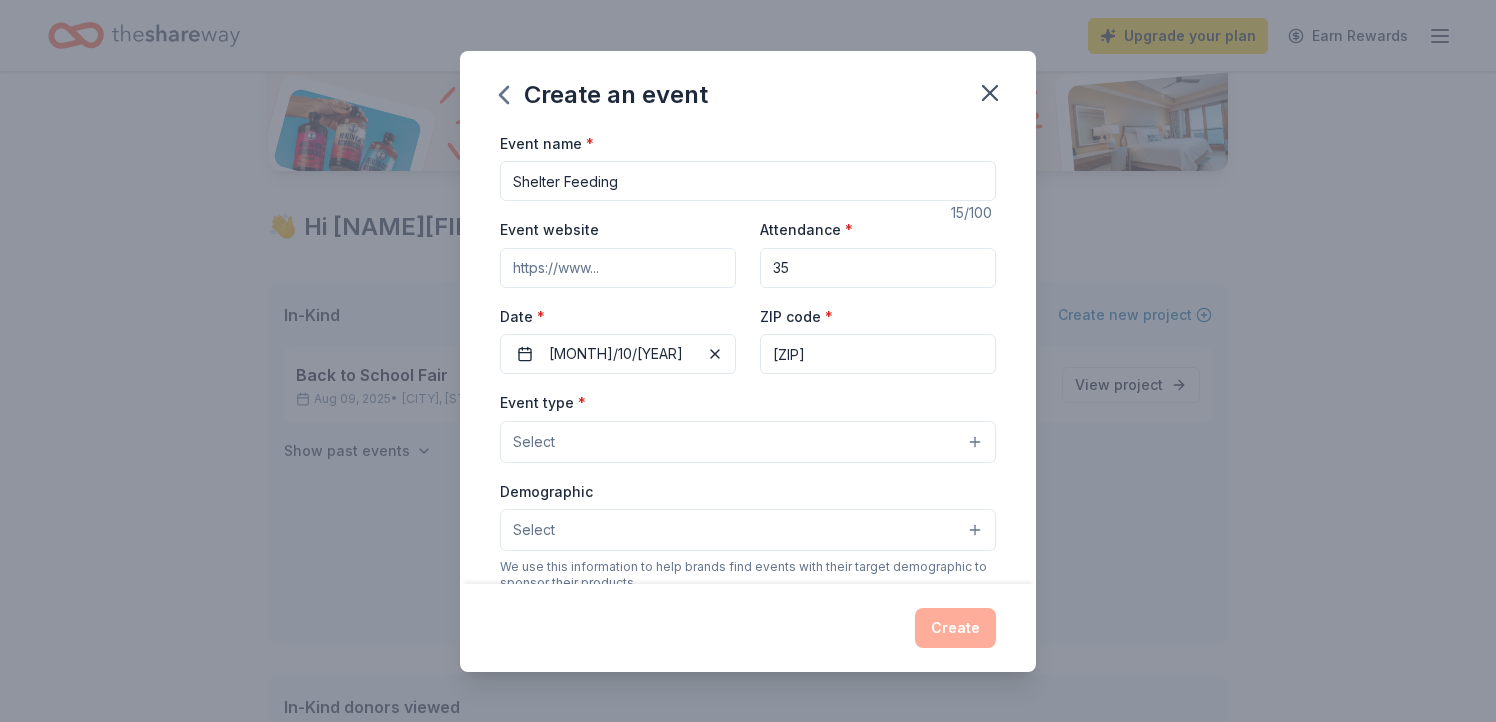type on "22314" 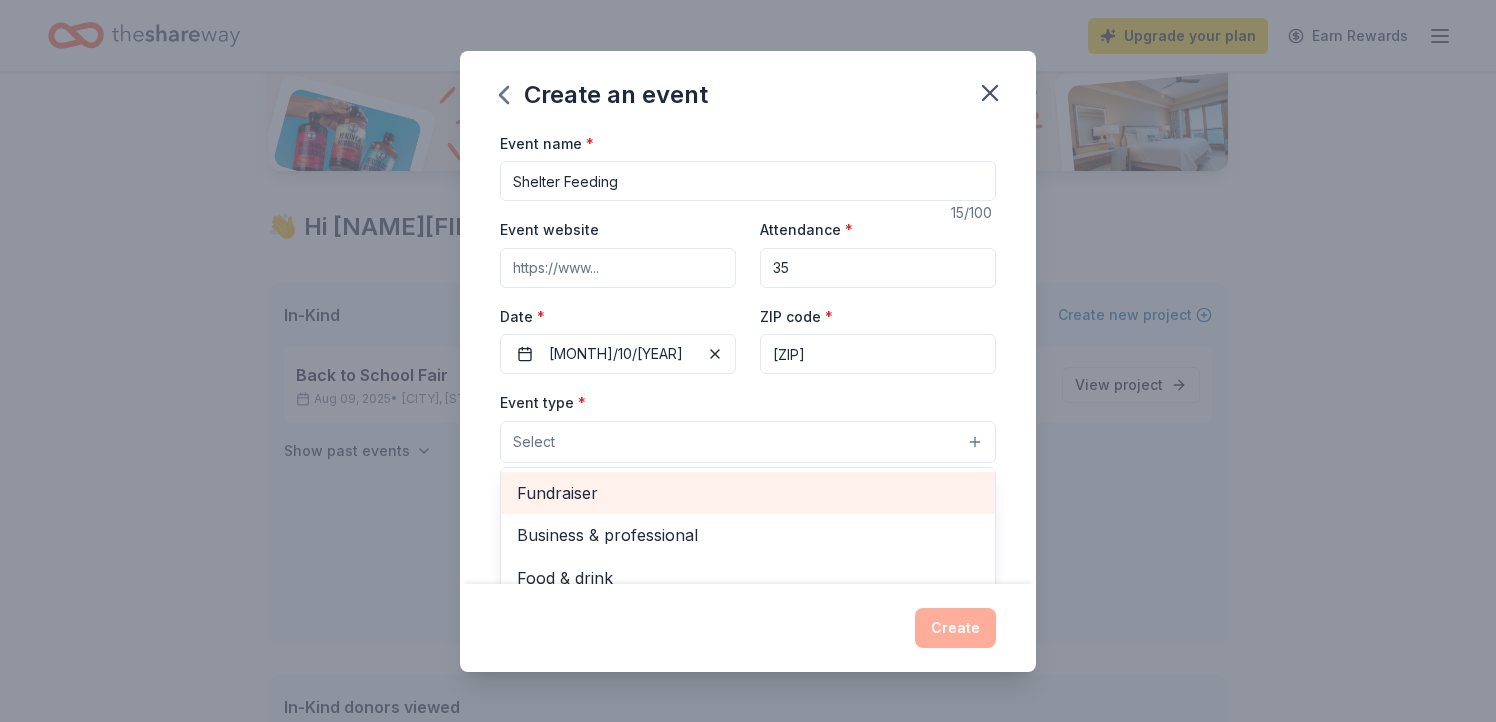 scroll, scrollTop: 66, scrollLeft: 0, axis: vertical 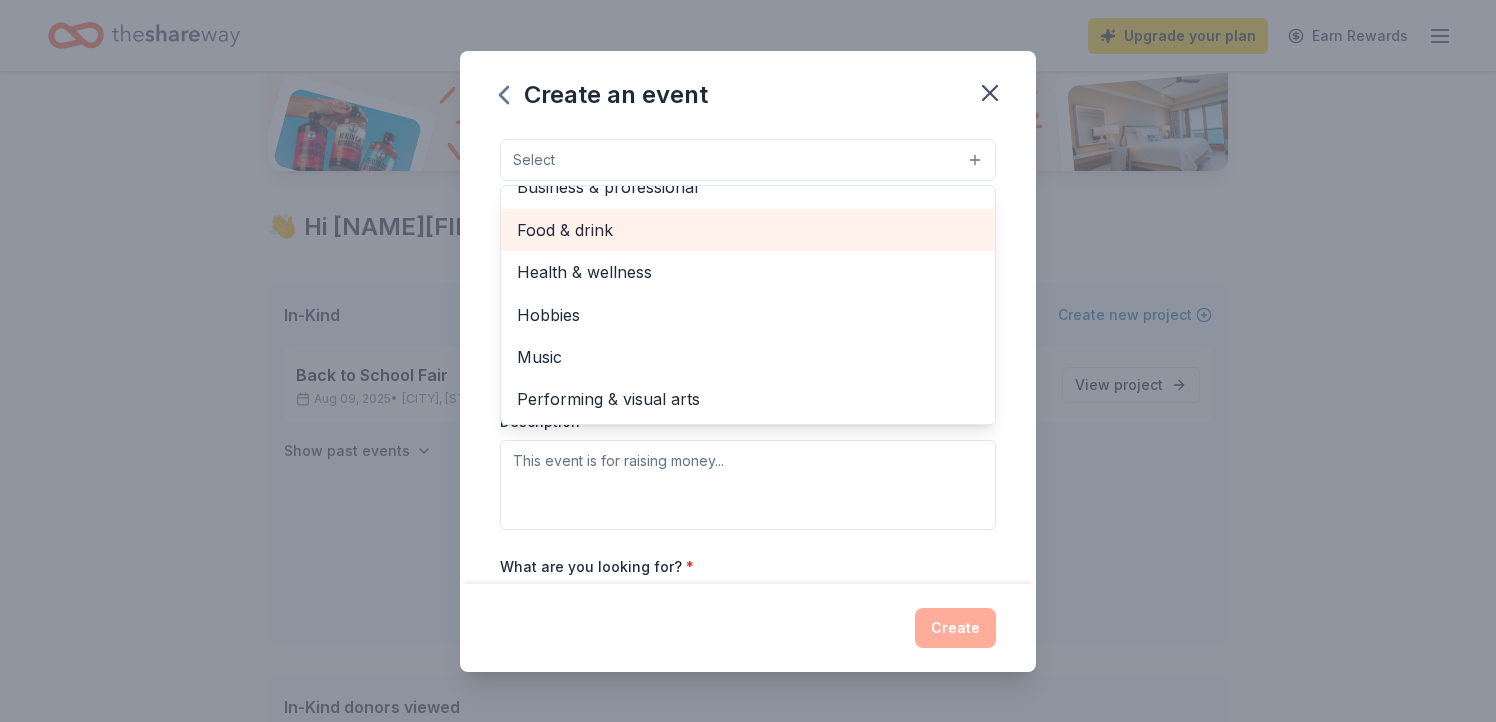 click on "Food & drink" at bounding box center [748, 230] 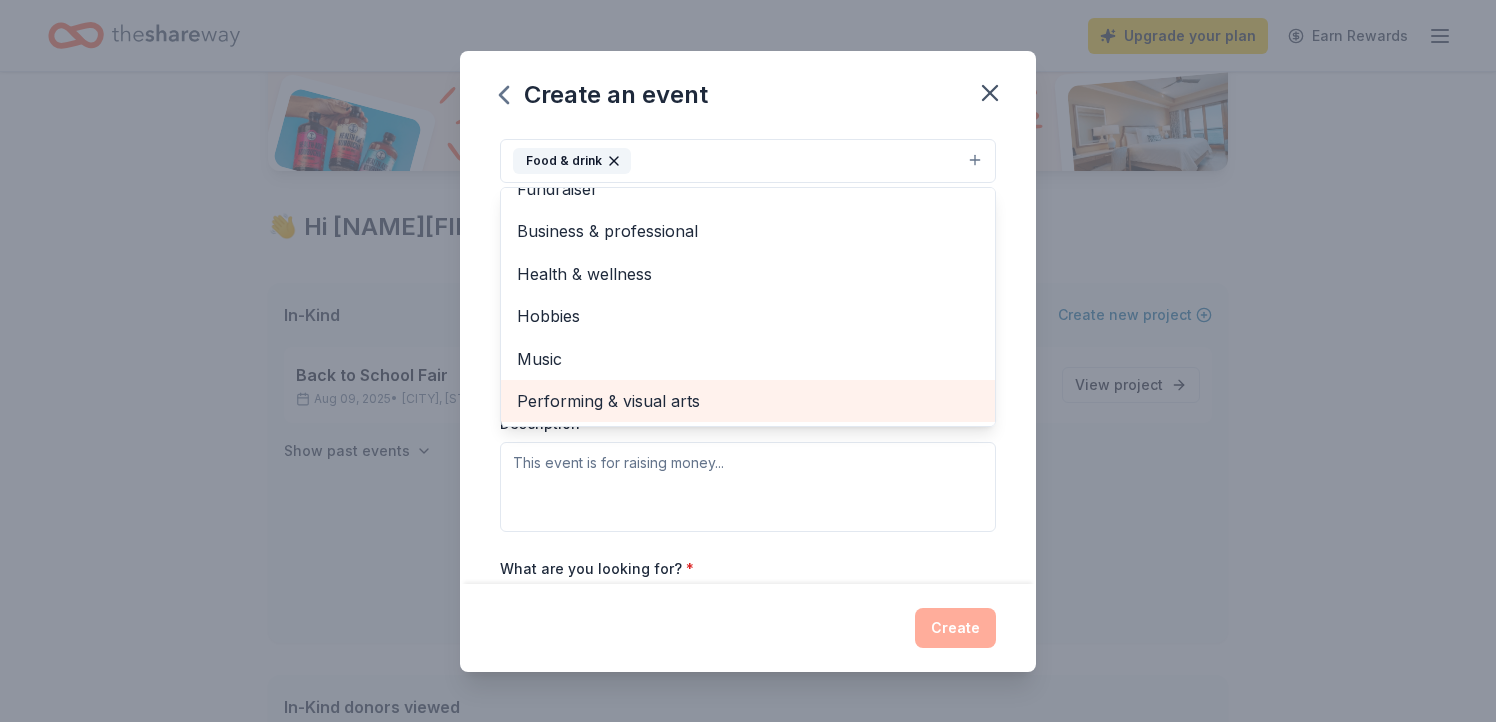 scroll, scrollTop: 0, scrollLeft: 0, axis: both 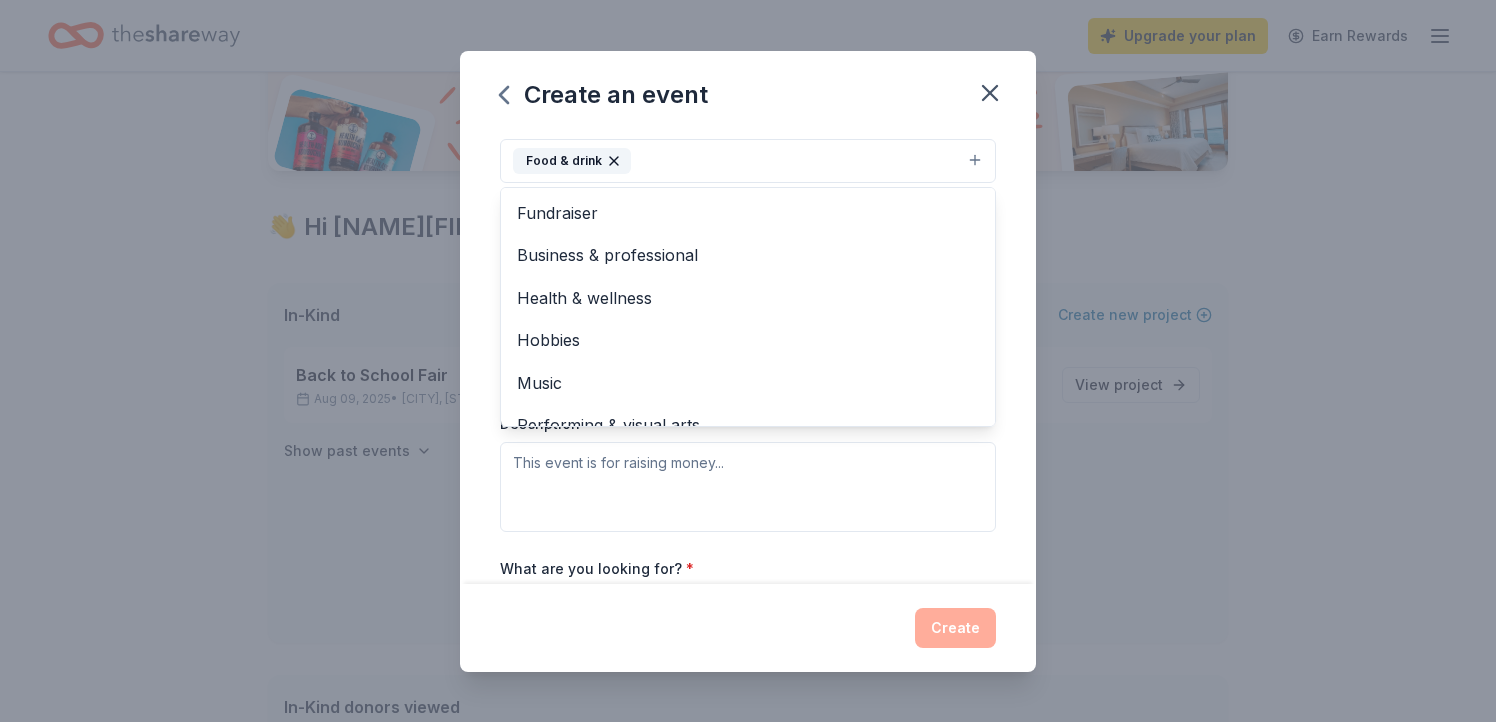 click on "Create an event Event name * Shelter Feeding 15 /100 Event website Attendance * 35 Date * 08/10/2025 ZIP code * 22314 Event type * Food & drink Fundraiser Business & professional Health & wellness Hobbies Music Performing & visual arts Demographic Select We use this information to help brands find events with their target demographic to sponsor their products. Mailing address Apt/unit Description What are you looking for? * Auction & raffle Meals Snacks Desserts Alcohol Beverages Send me reminders Email me reminders of donor application deadlines Recurring event Create" at bounding box center [748, 361] 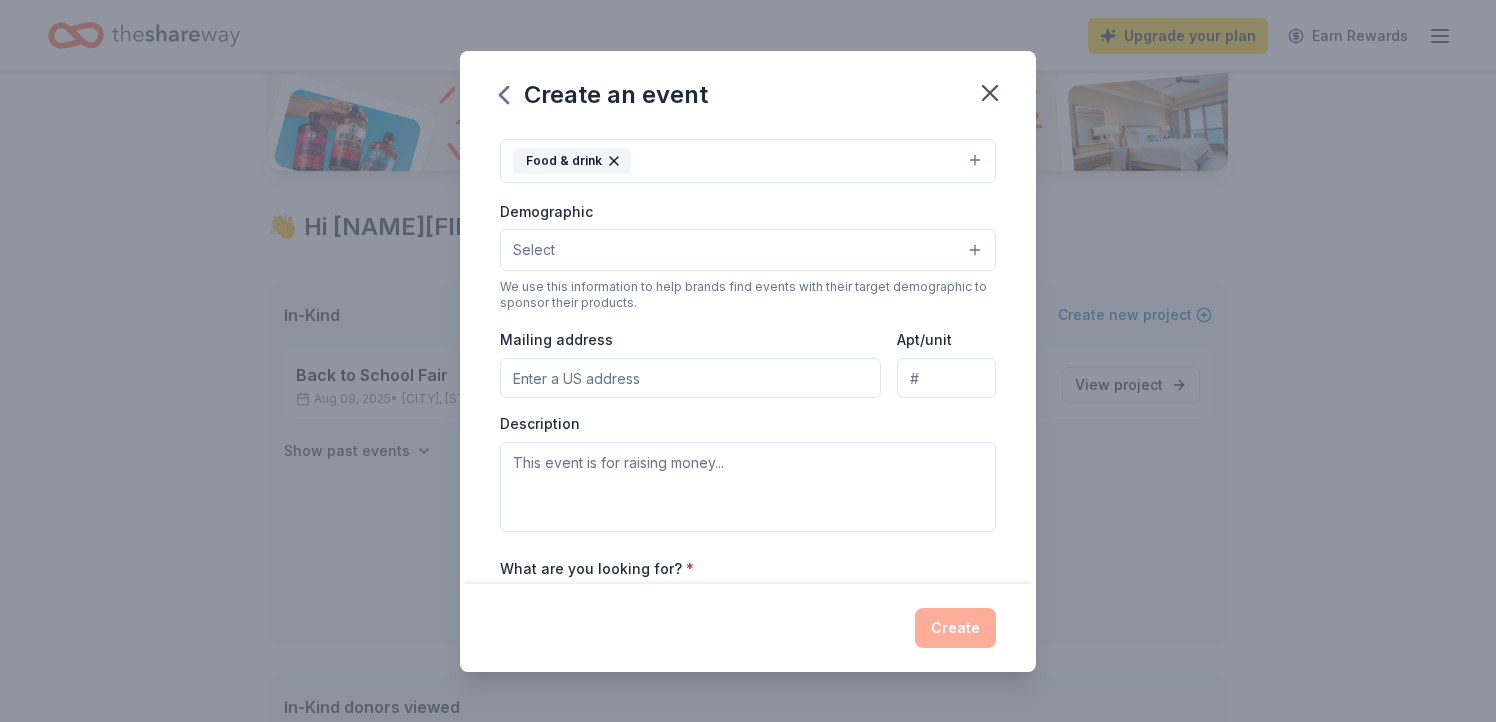 click on "Select" at bounding box center (748, 250) 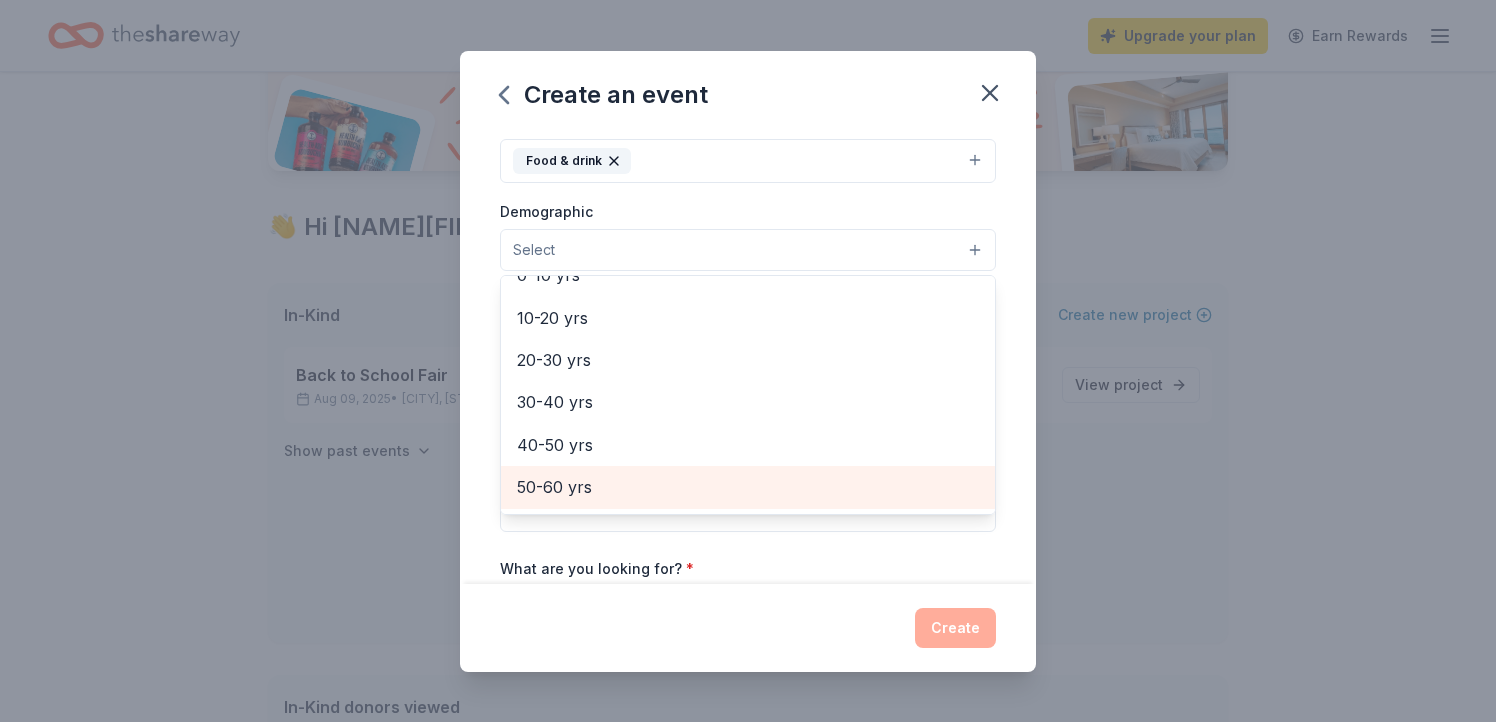 scroll, scrollTop: 0, scrollLeft: 0, axis: both 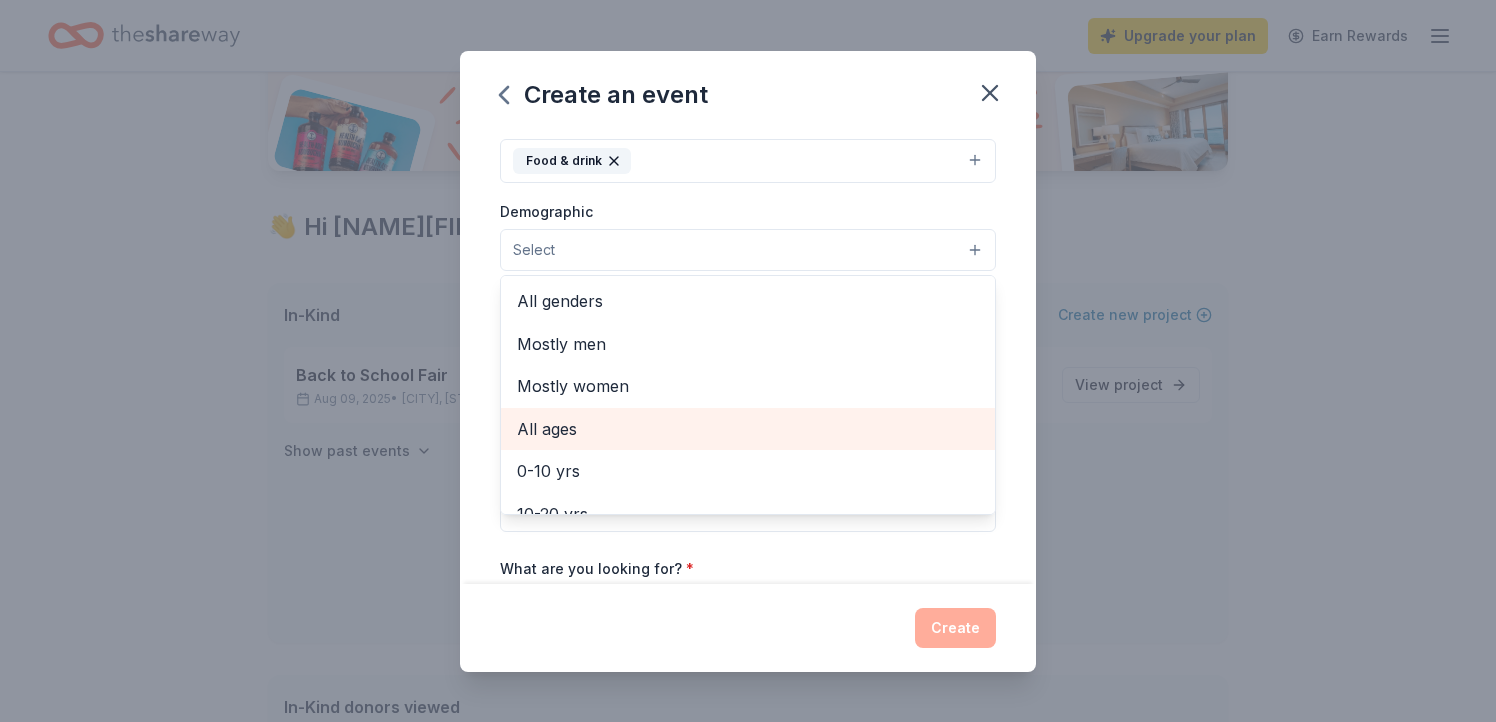click on "All ages" at bounding box center [748, 429] 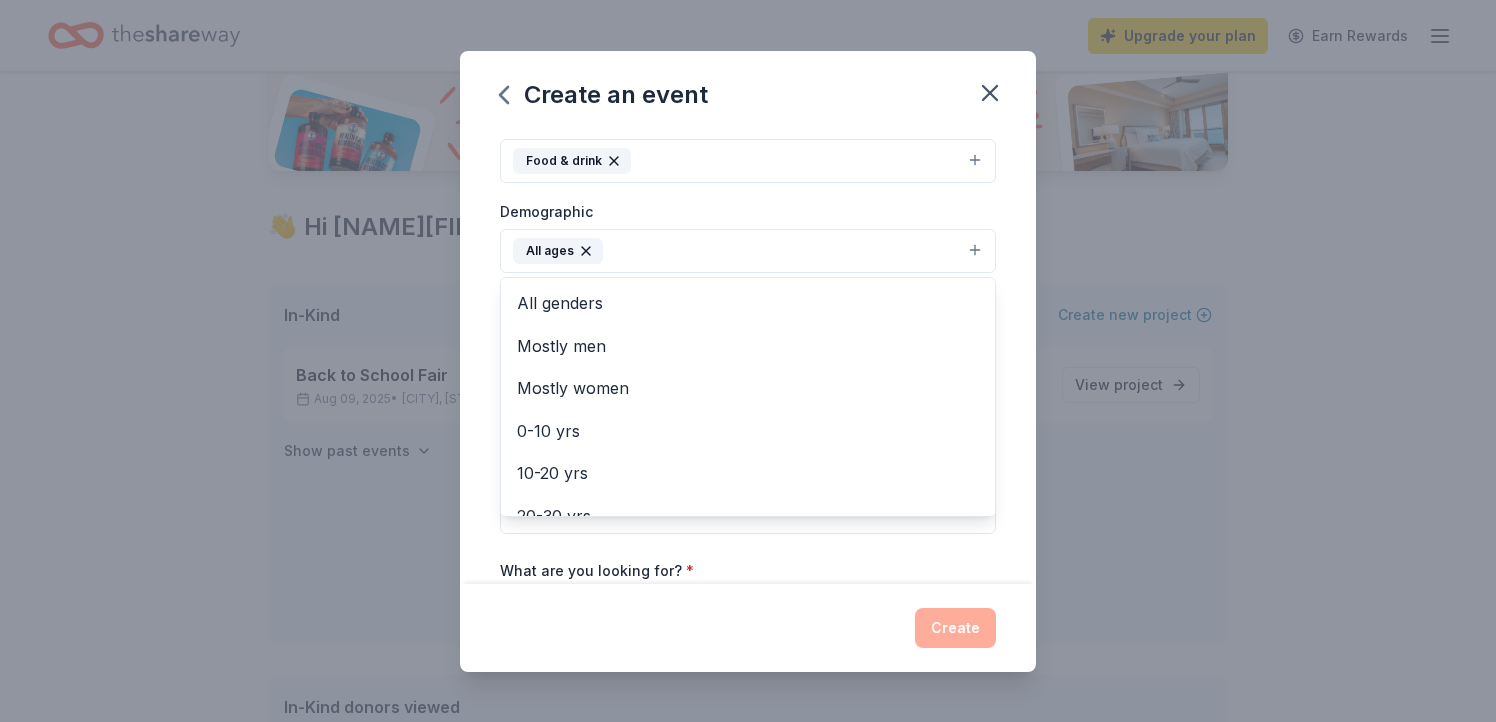 click on "Create an event Event name * Shelter Feeding 15 /100 Event website Attendance * 35 Date * 08/10/2025 ZIP code * 22314 Event type * Food & drink Demographic All ages All genders Mostly men Mostly women 0-10 yrs 10-20 yrs 20-30 yrs 30-40 yrs 40-50 yrs 50-60 yrs 60-70 yrs 70-80 yrs 80+ yrs We use this information to help brands find events with their target demographic to sponsor their products. Mailing address Apt/unit Description What are you looking for? * Auction & raffle Meals Snacks Desserts Alcohol Beverages Send me reminders Email me reminders of donor application deadlines Recurring event Create" at bounding box center [748, 361] 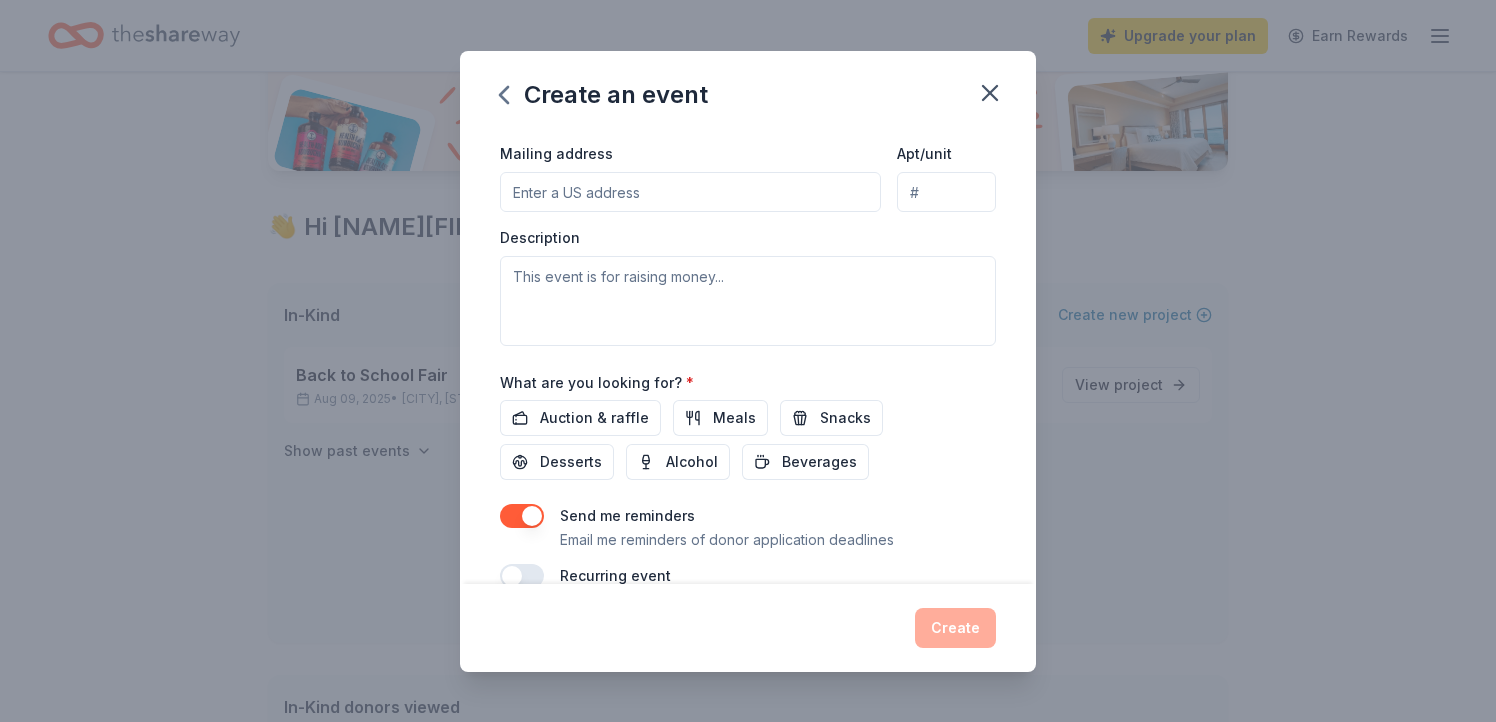 scroll, scrollTop: 507, scrollLeft: 0, axis: vertical 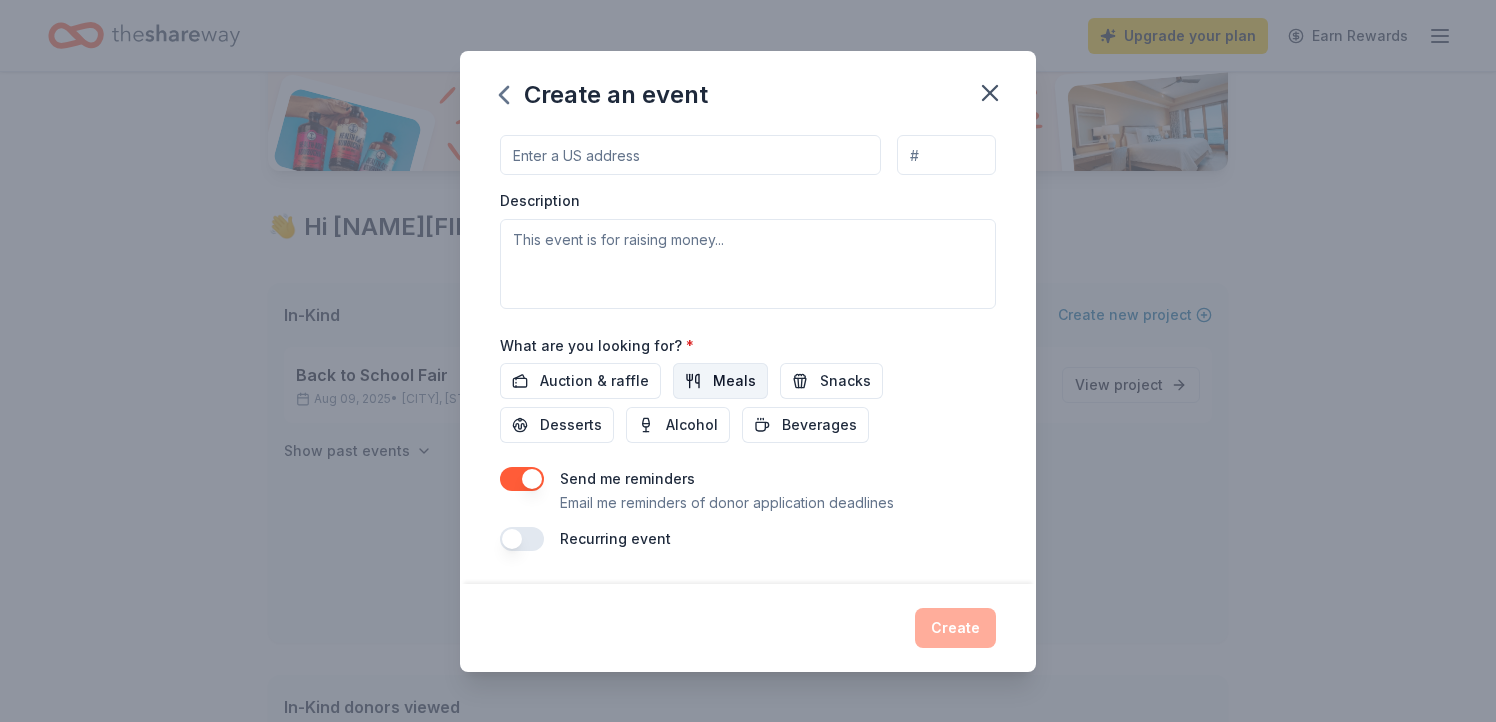click on "Meals" at bounding box center (734, 381) 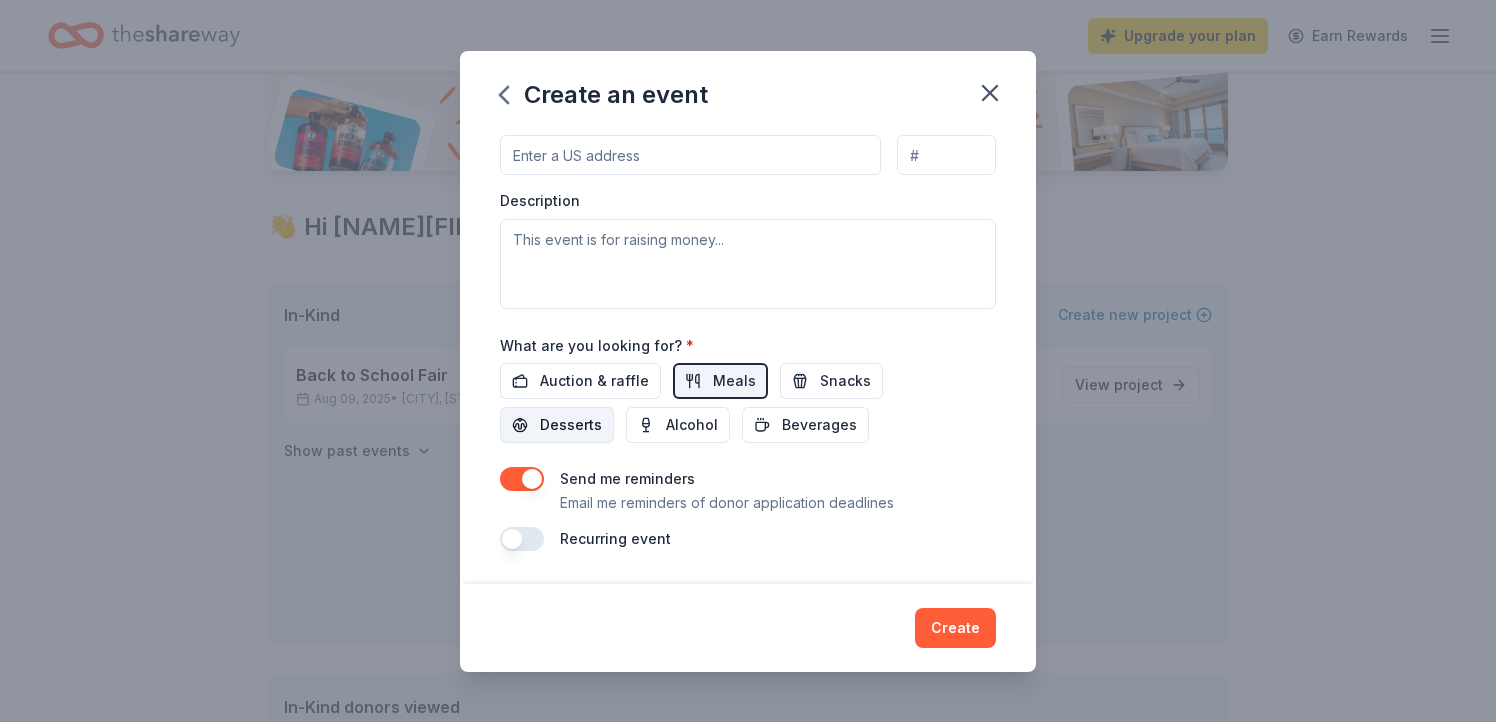 click on "Desserts" at bounding box center [557, 425] 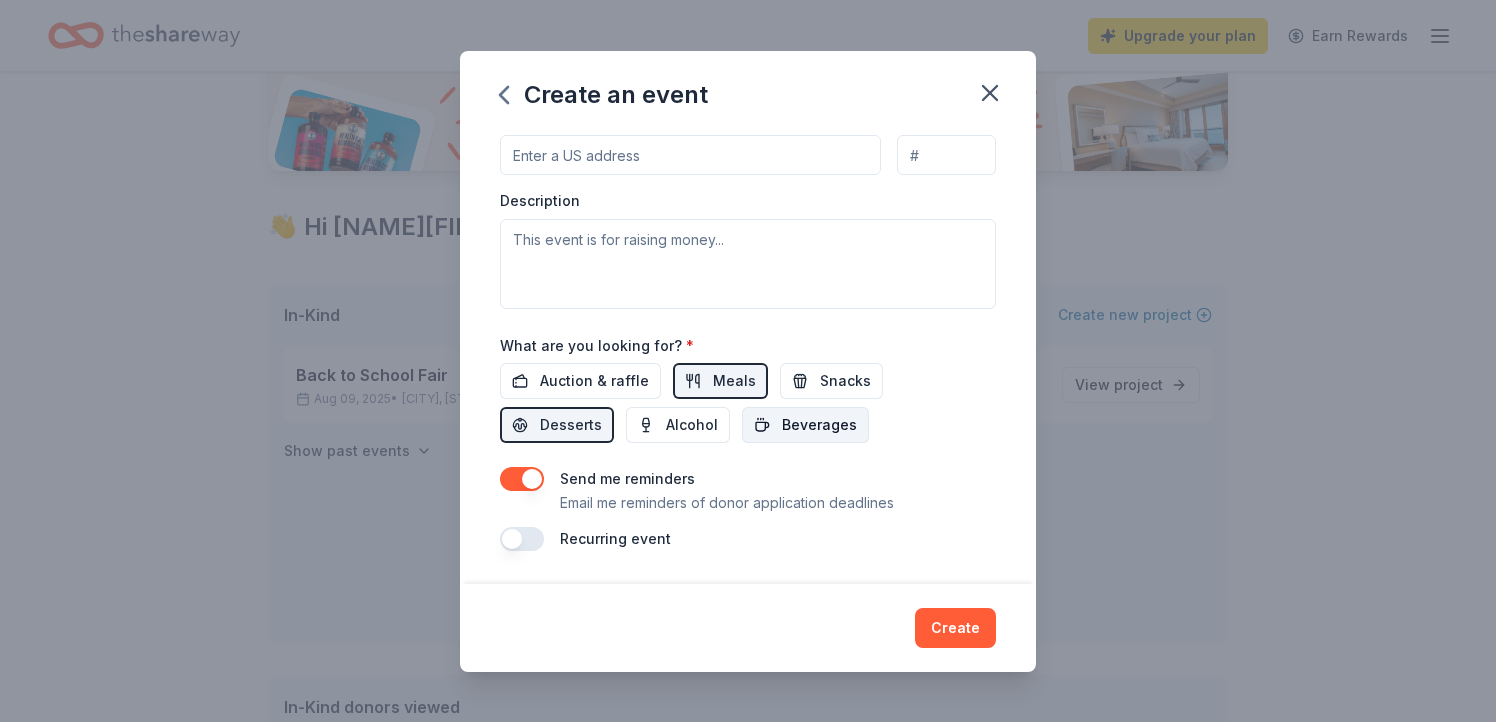click on "Beverages" at bounding box center (819, 425) 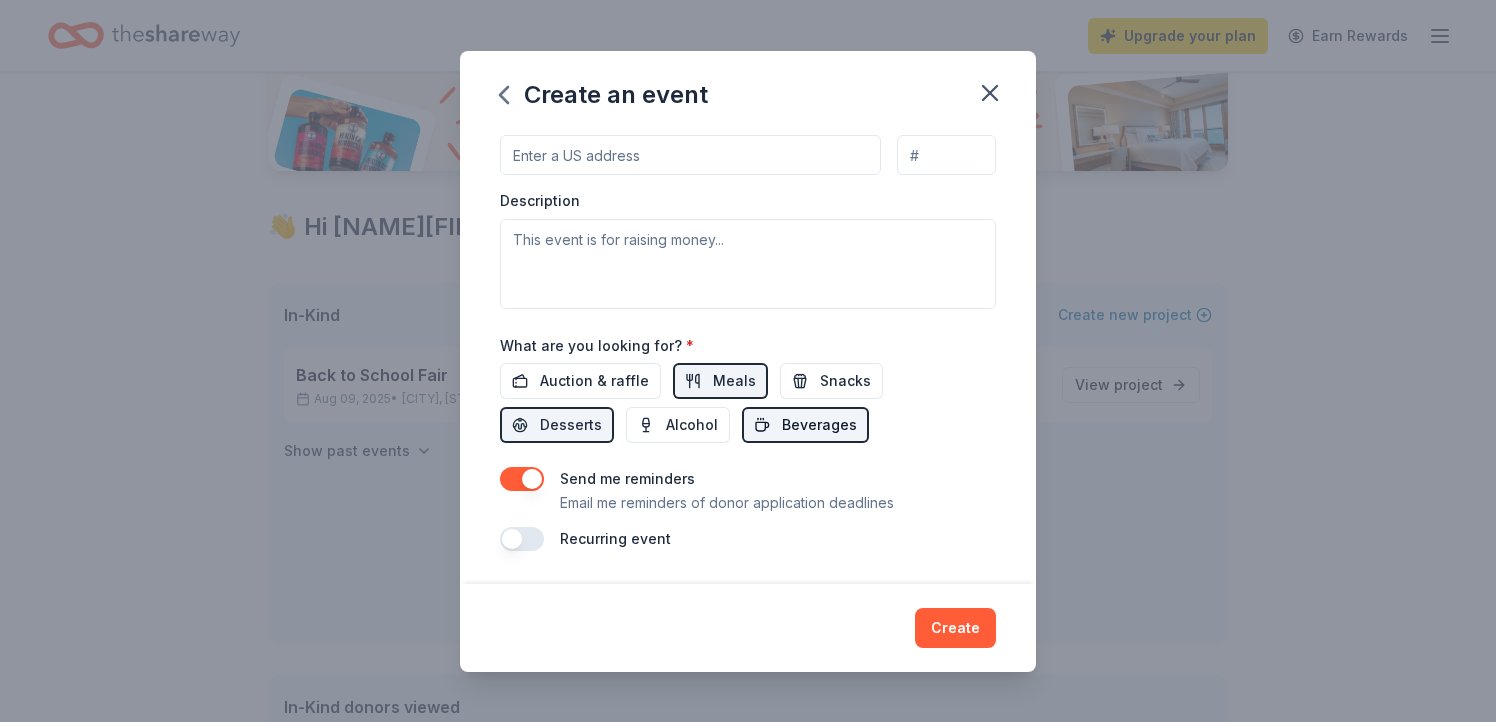 click on "Beverages" at bounding box center (819, 425) 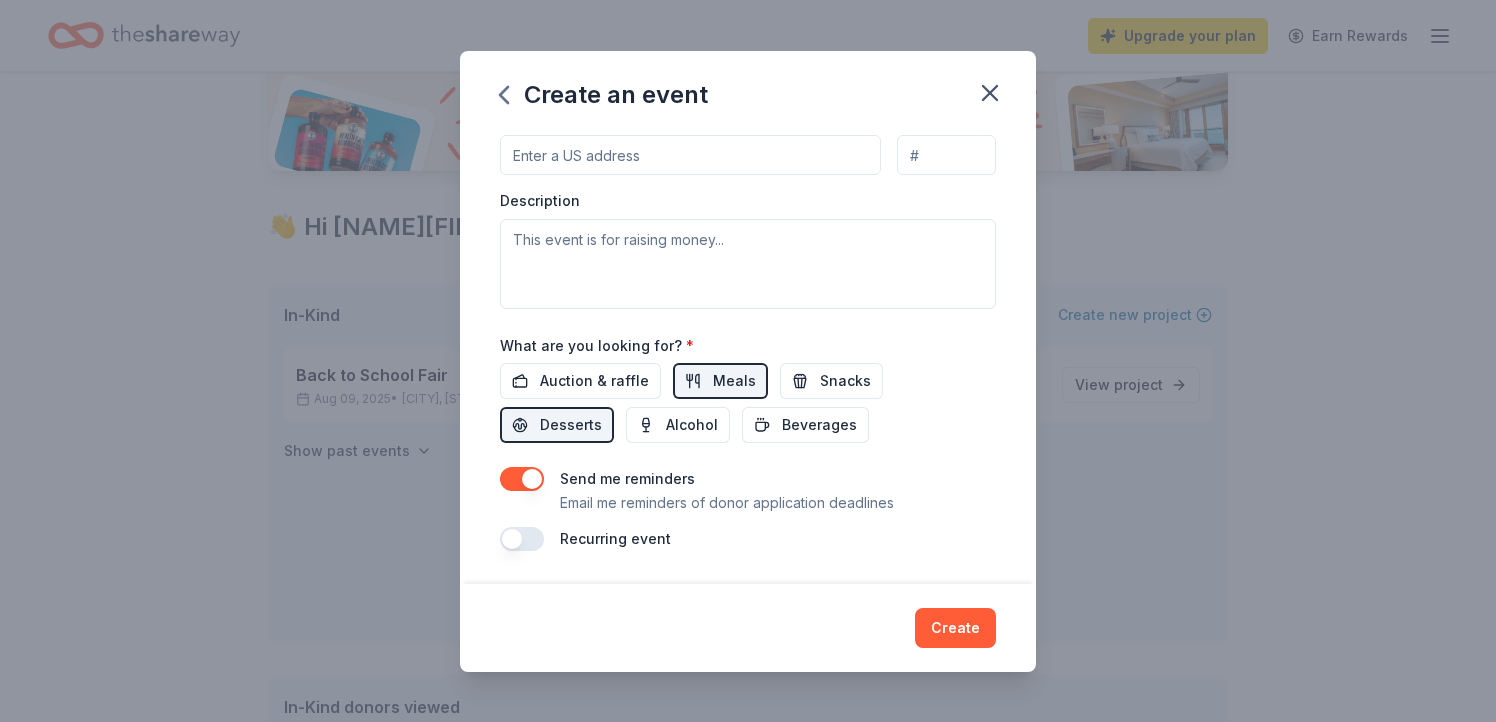 click at bounding box center [522, 479] 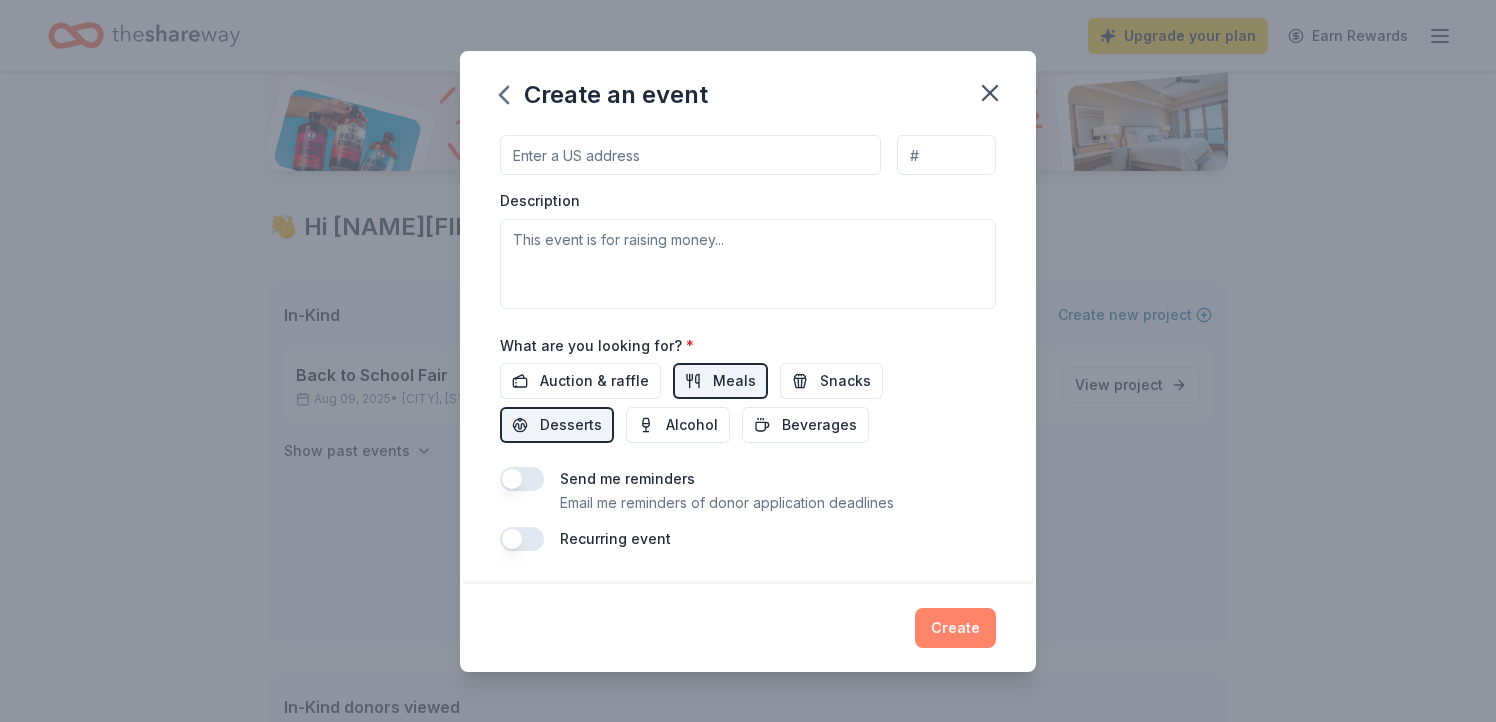 click on "Create" at bounding box center (955, 628) 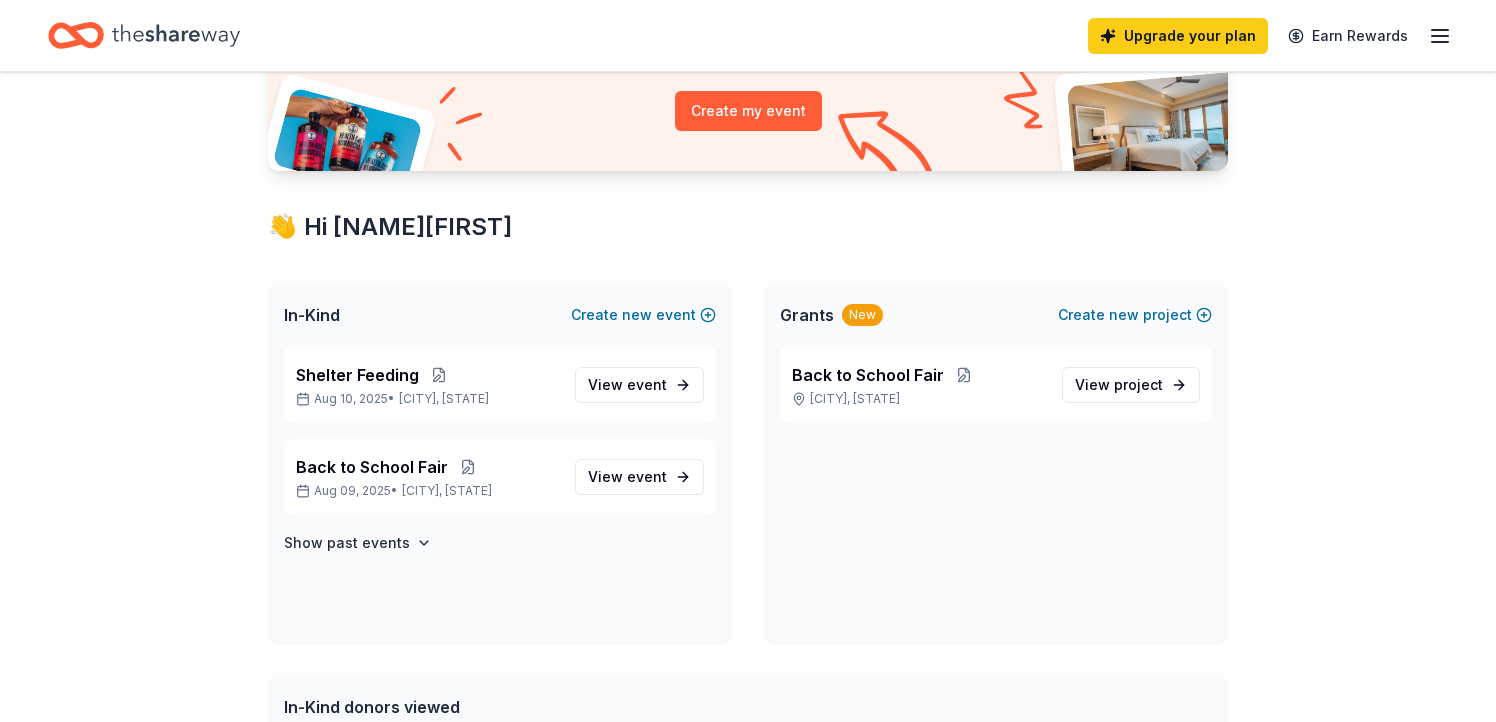 scroll, scrollTop: 0, scrollLeft: 0, axis: both 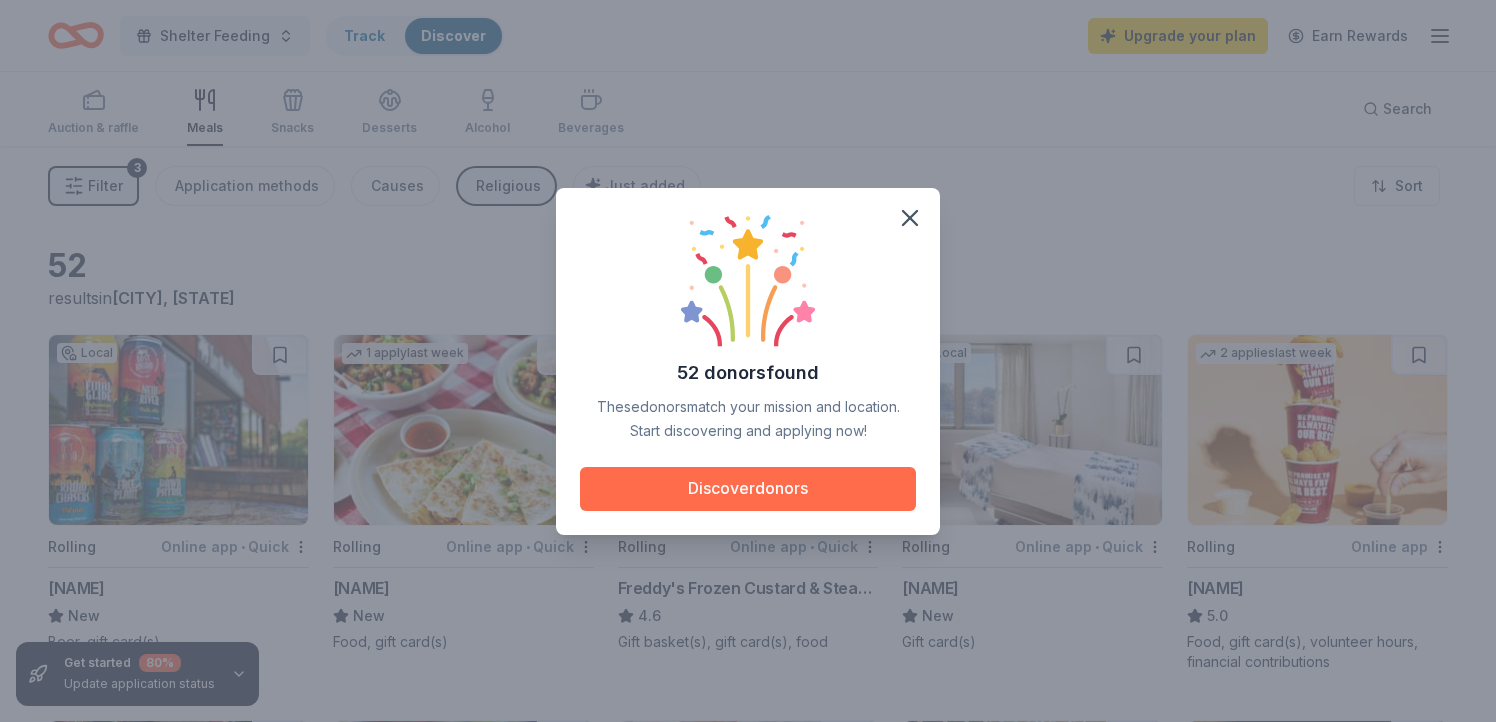 click on "Discover  donors" at bounding box center (748, 489) 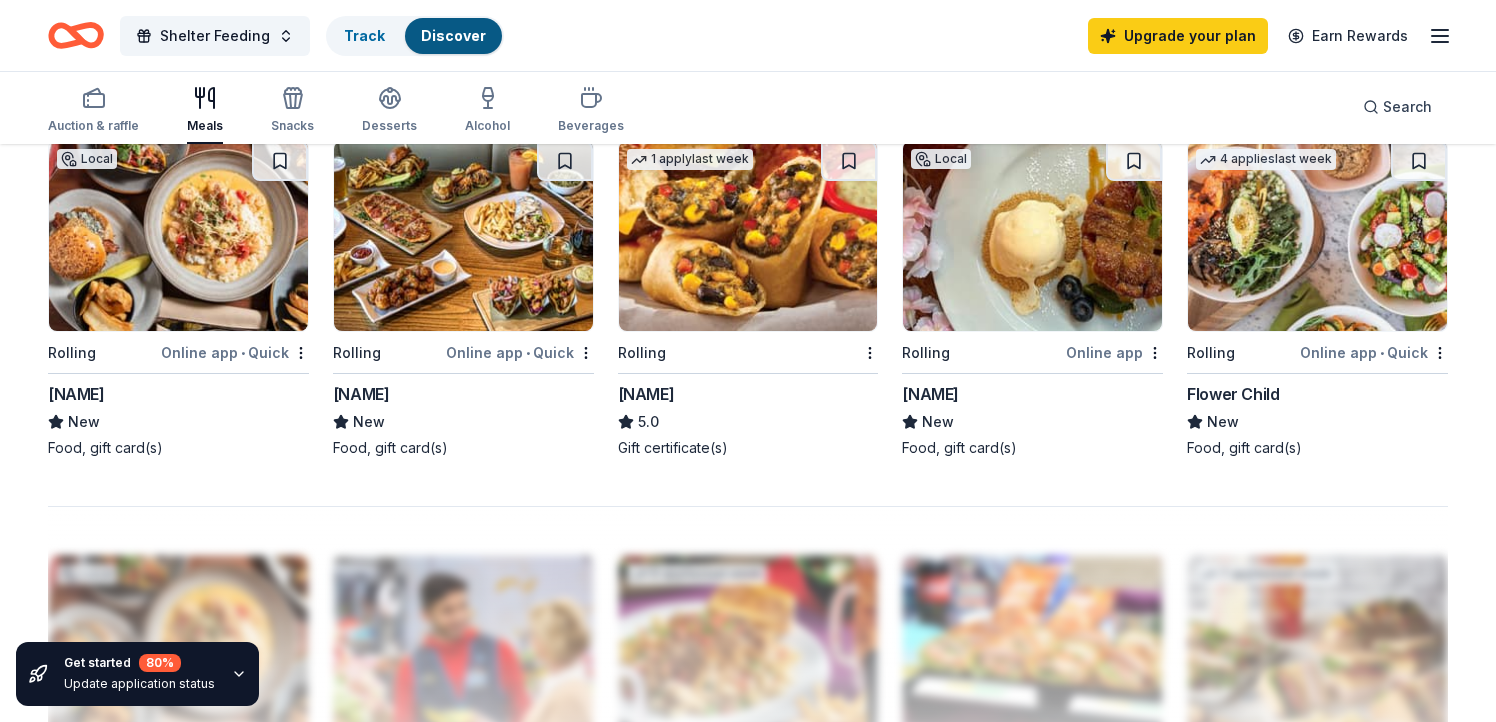 scroll, scrollTop: 1356, scrollLeft: 0, axis: vertical 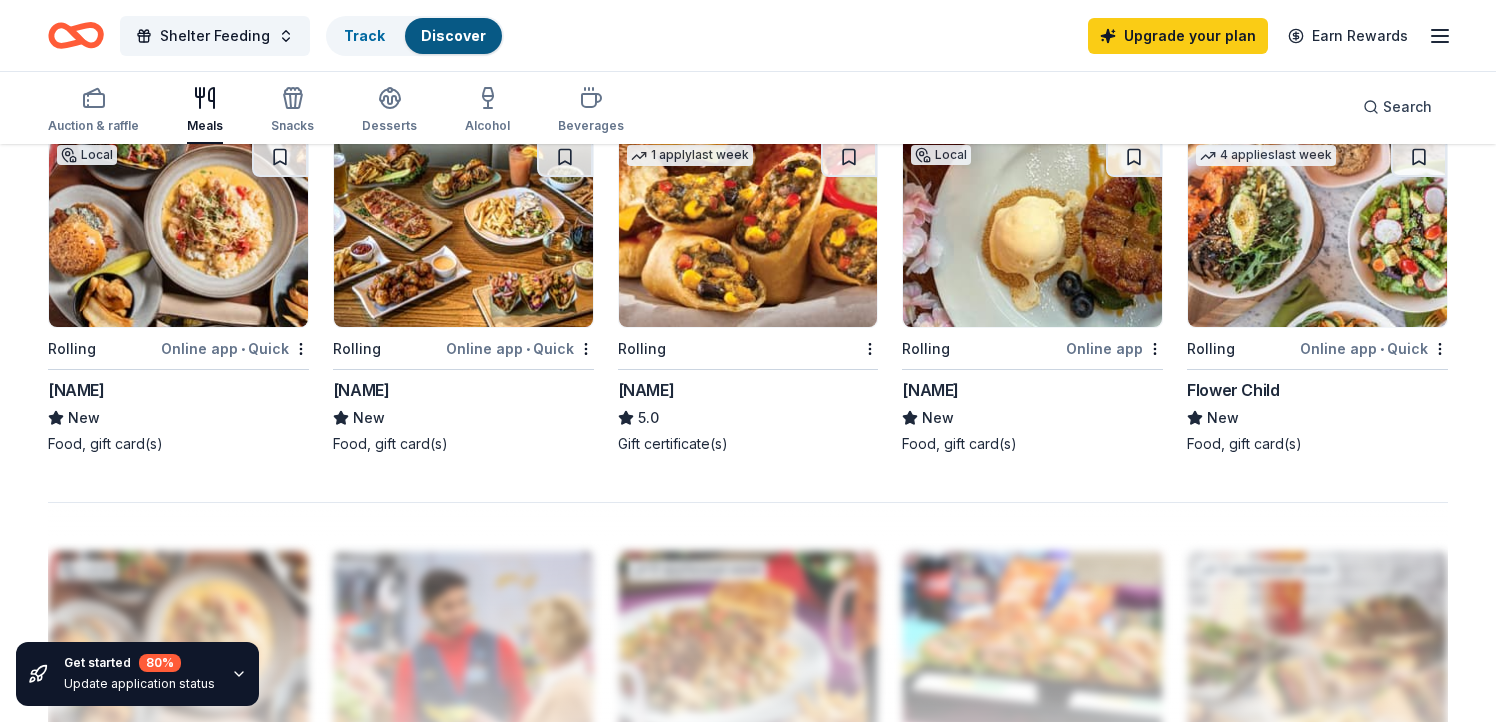 click on "Alexandria Restaurant Partners" at bounding box center [76, 390] 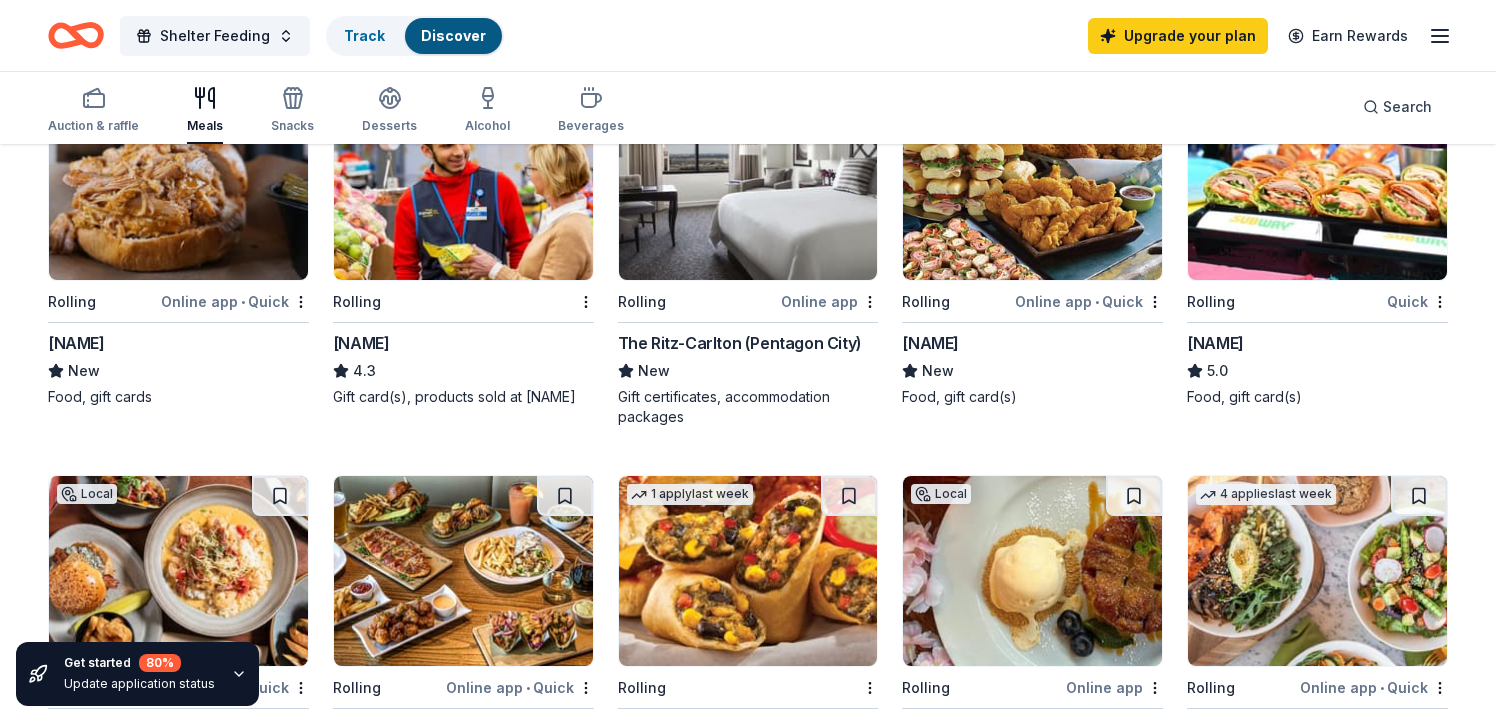 scroll, scrollTop: 876, scrollLeft: 0, axis: vertical 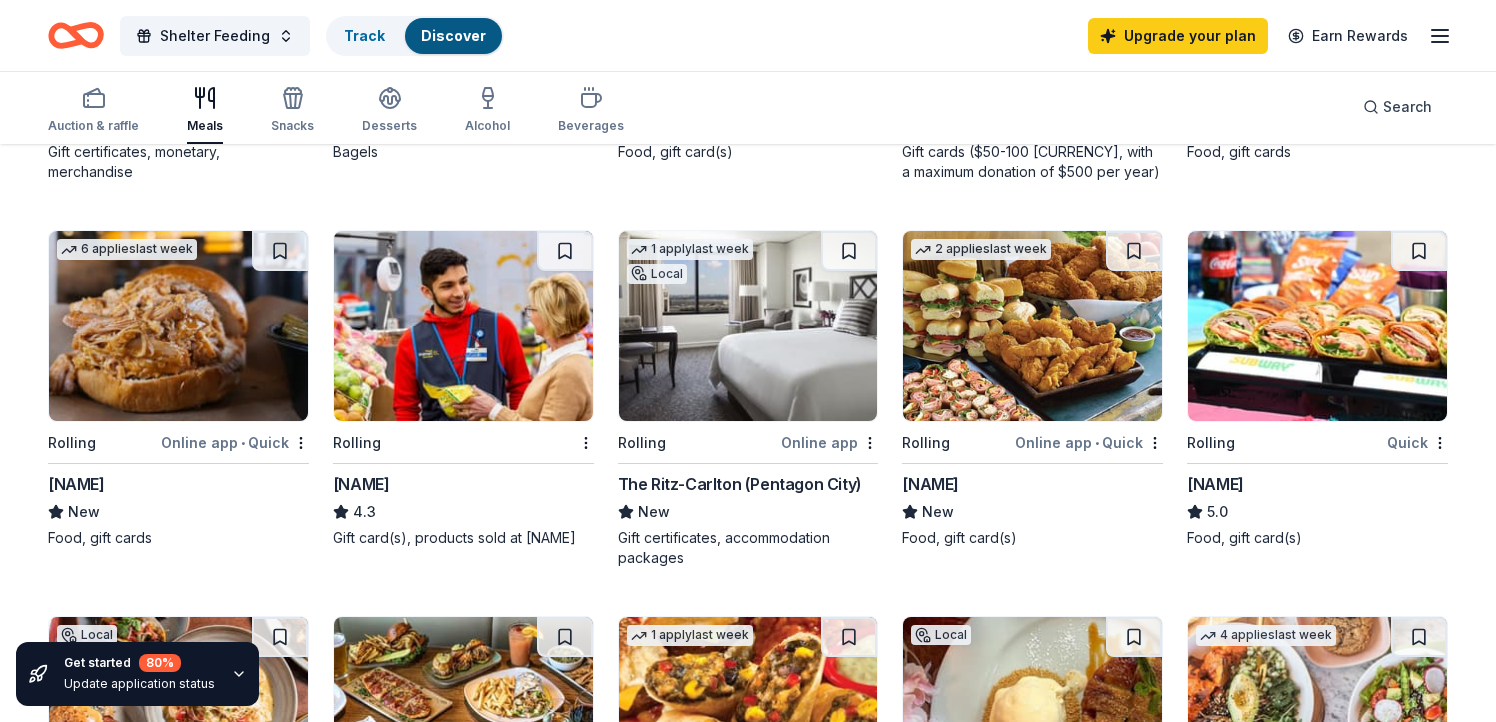 click at bounding box center (178, 326) 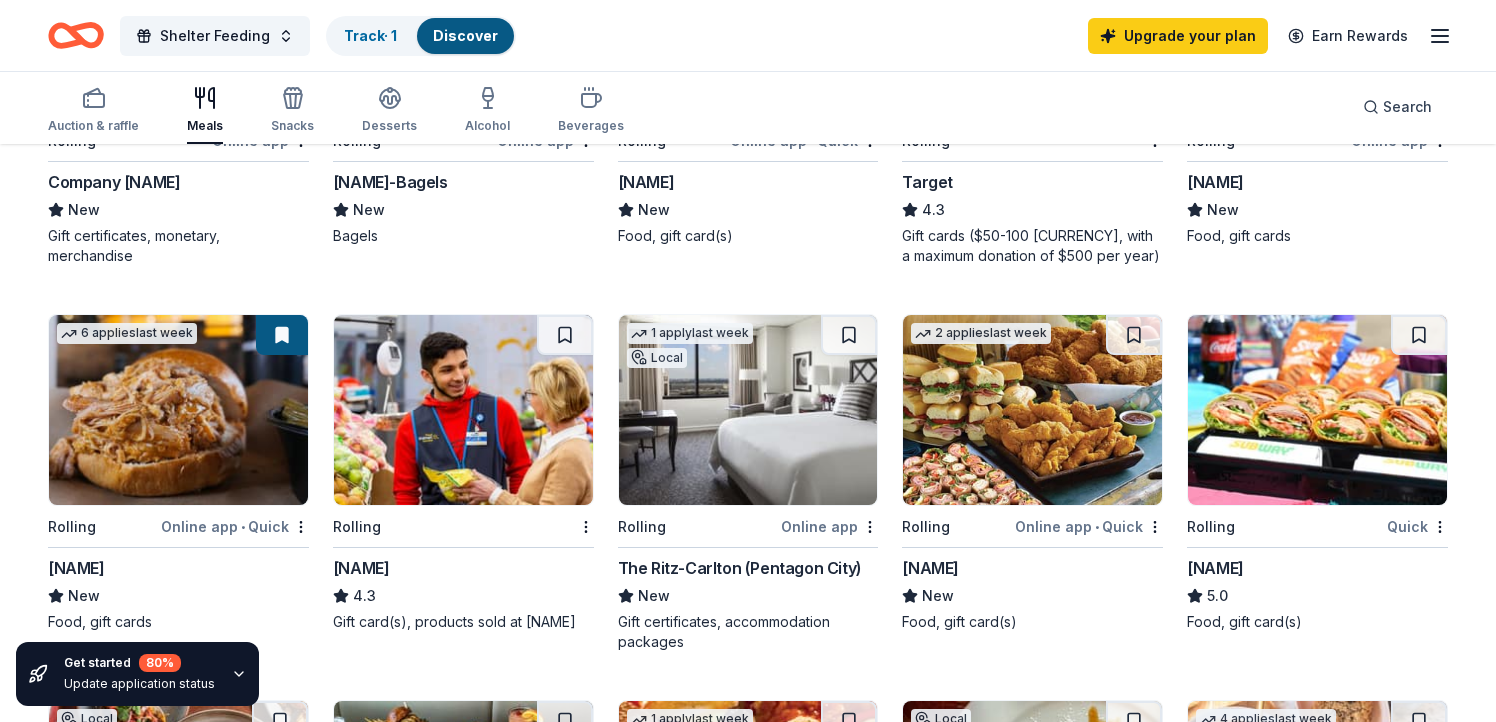 scroll, scrollTop: 790, scrollLeft: 0, axis: vertical 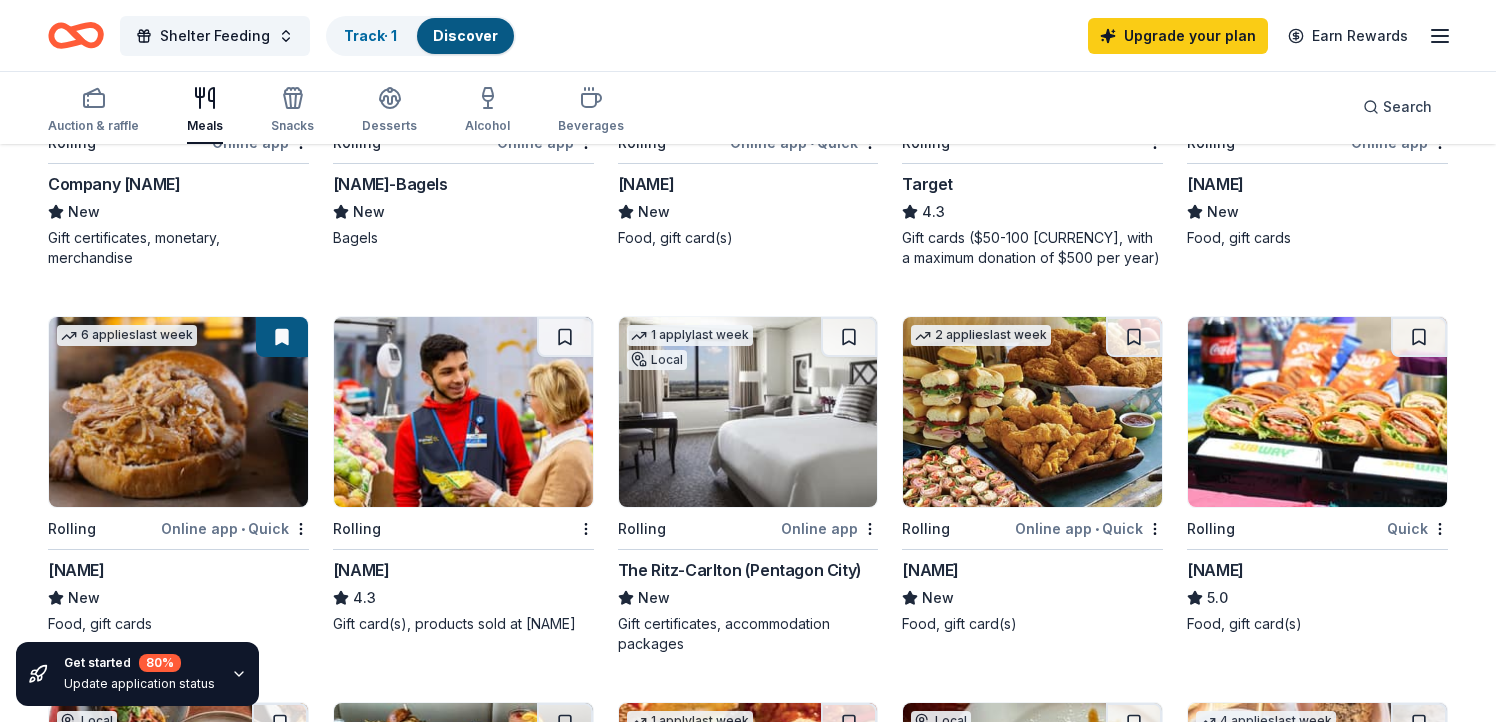click at bounding box center [1032, 412] 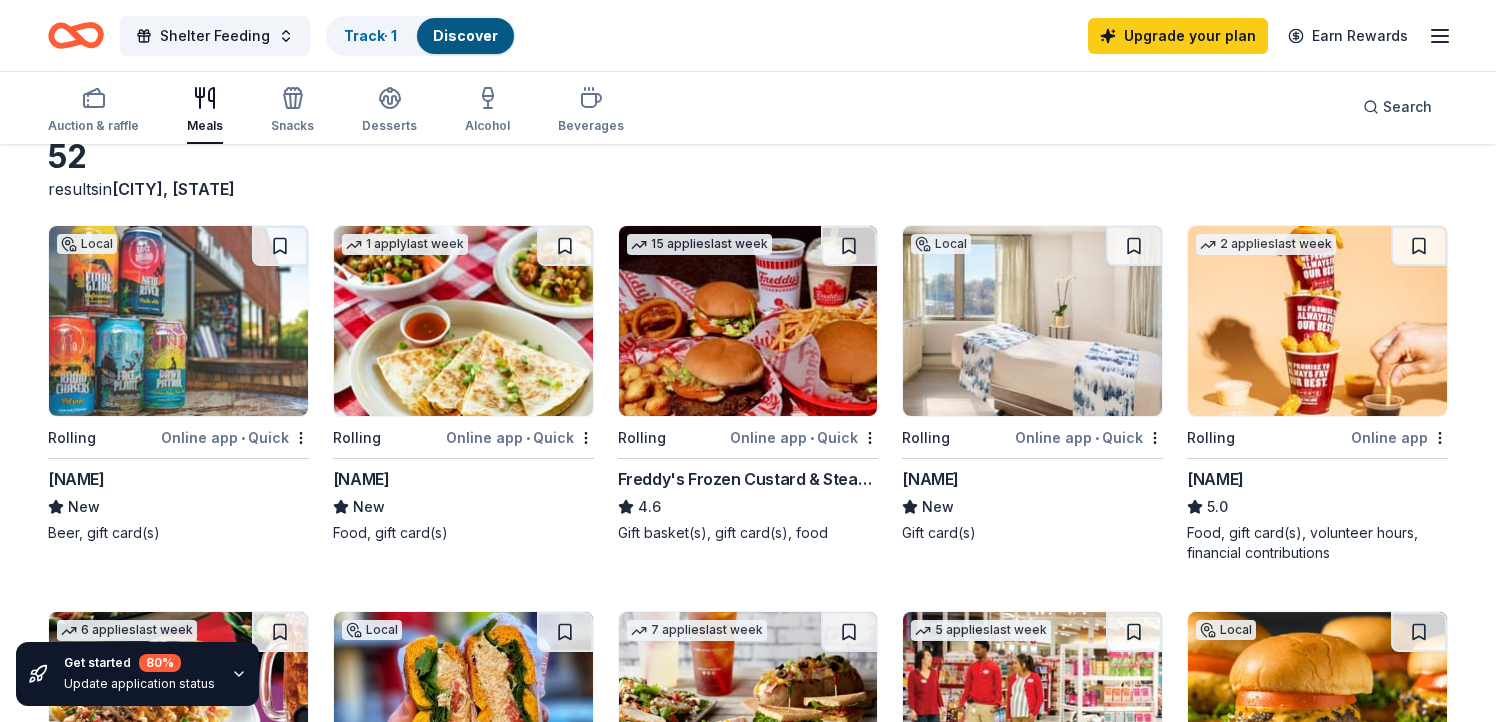 scroll, scrollTop: 134, scrollLeft: 0, axis: vertical 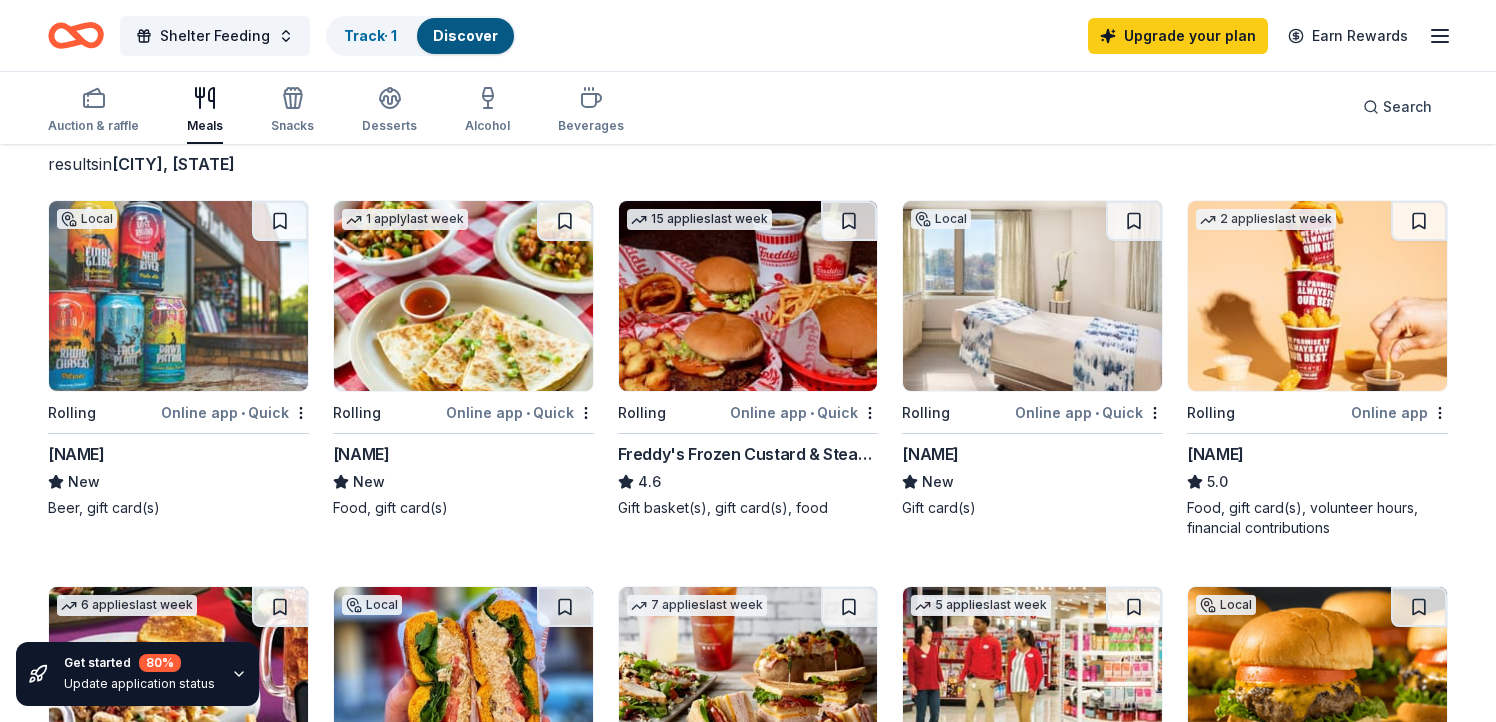 click at bounding box center [463, 296] 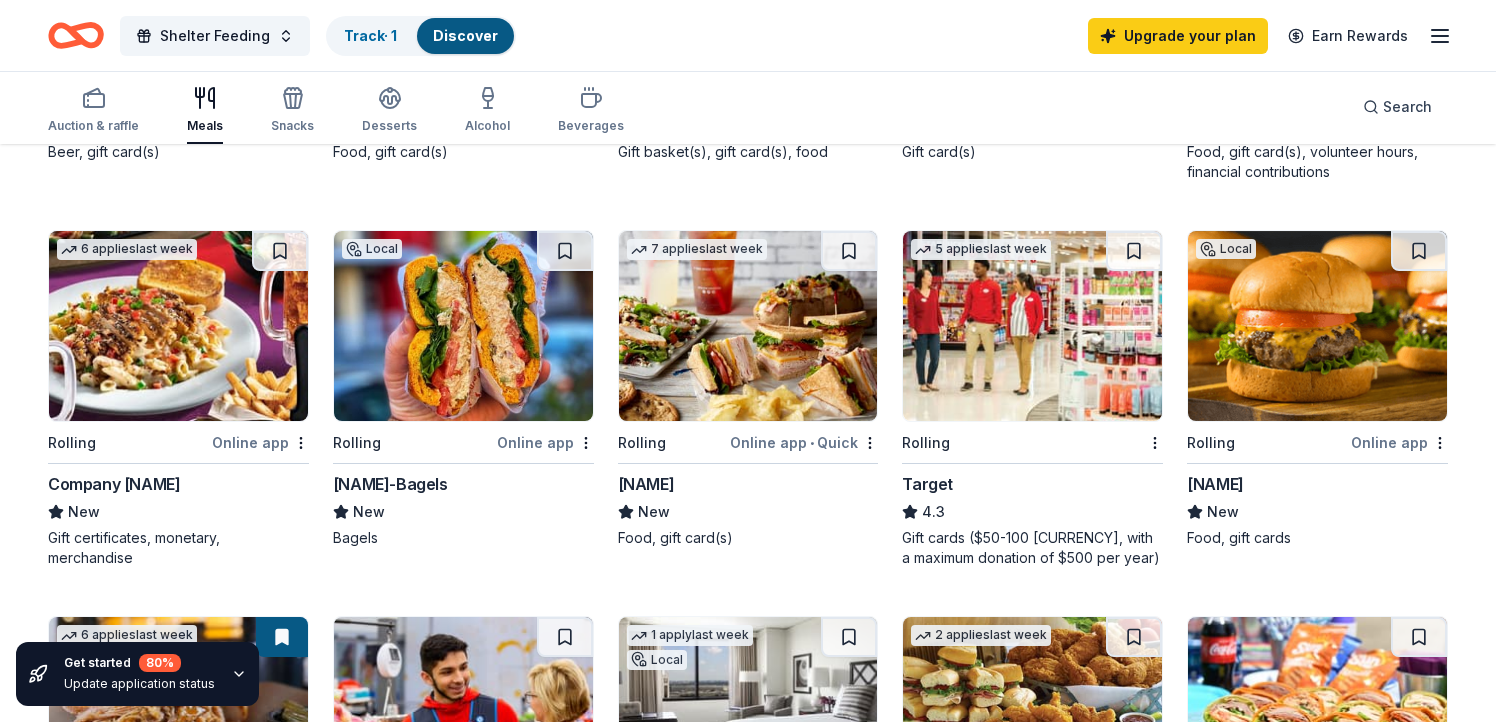 scroll, scrollTop: 521, scrollLeft: 0, axis: vertical 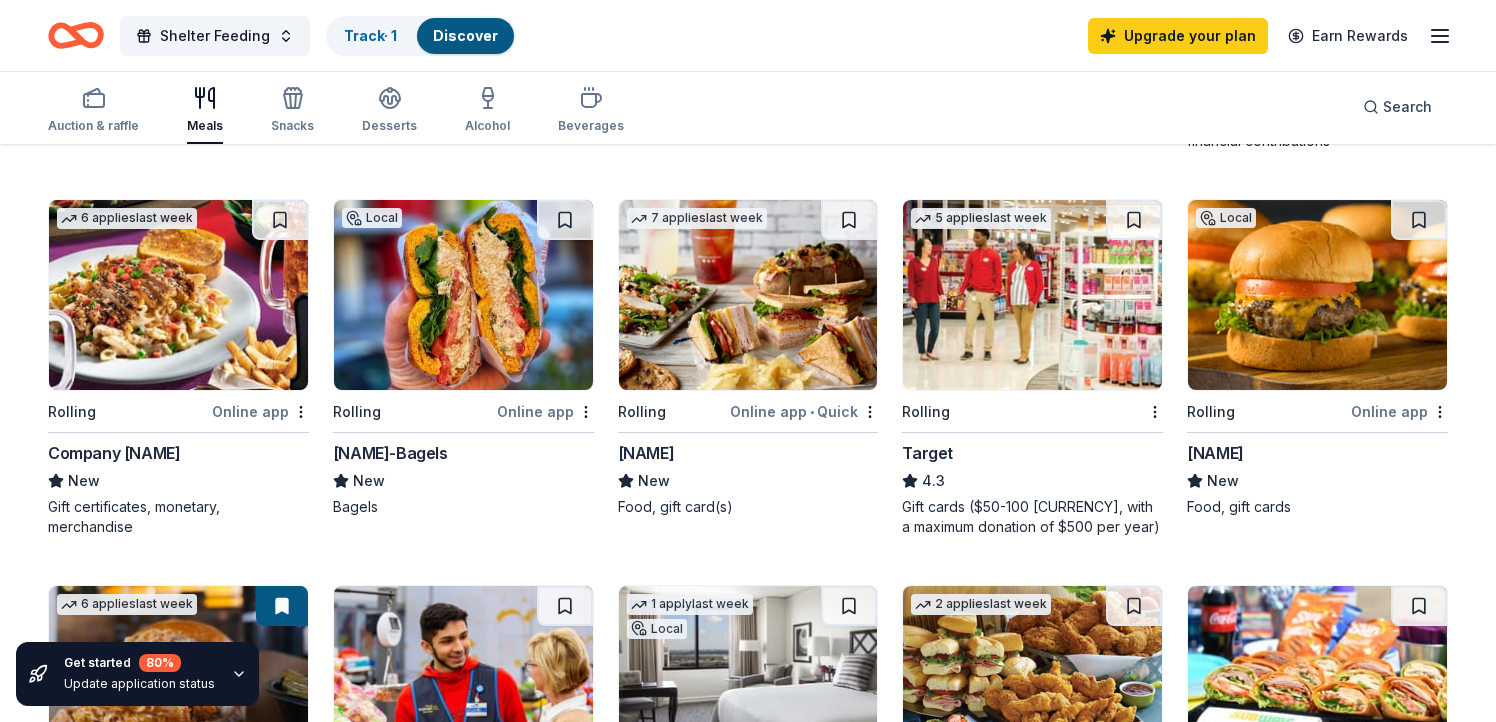 click at bounding box center (178, 295) 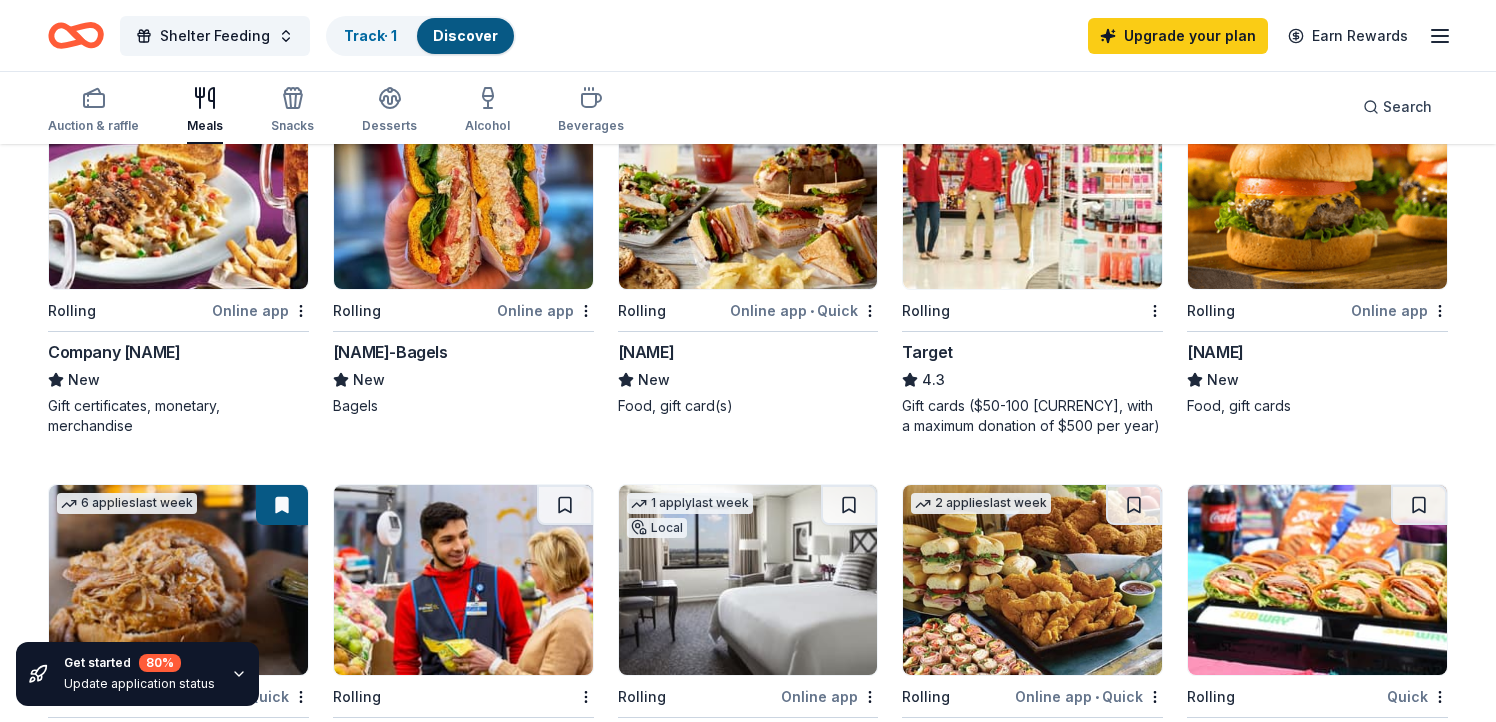 scroll, scrollTop: 621, scrollLeft: 0, axis: vertical 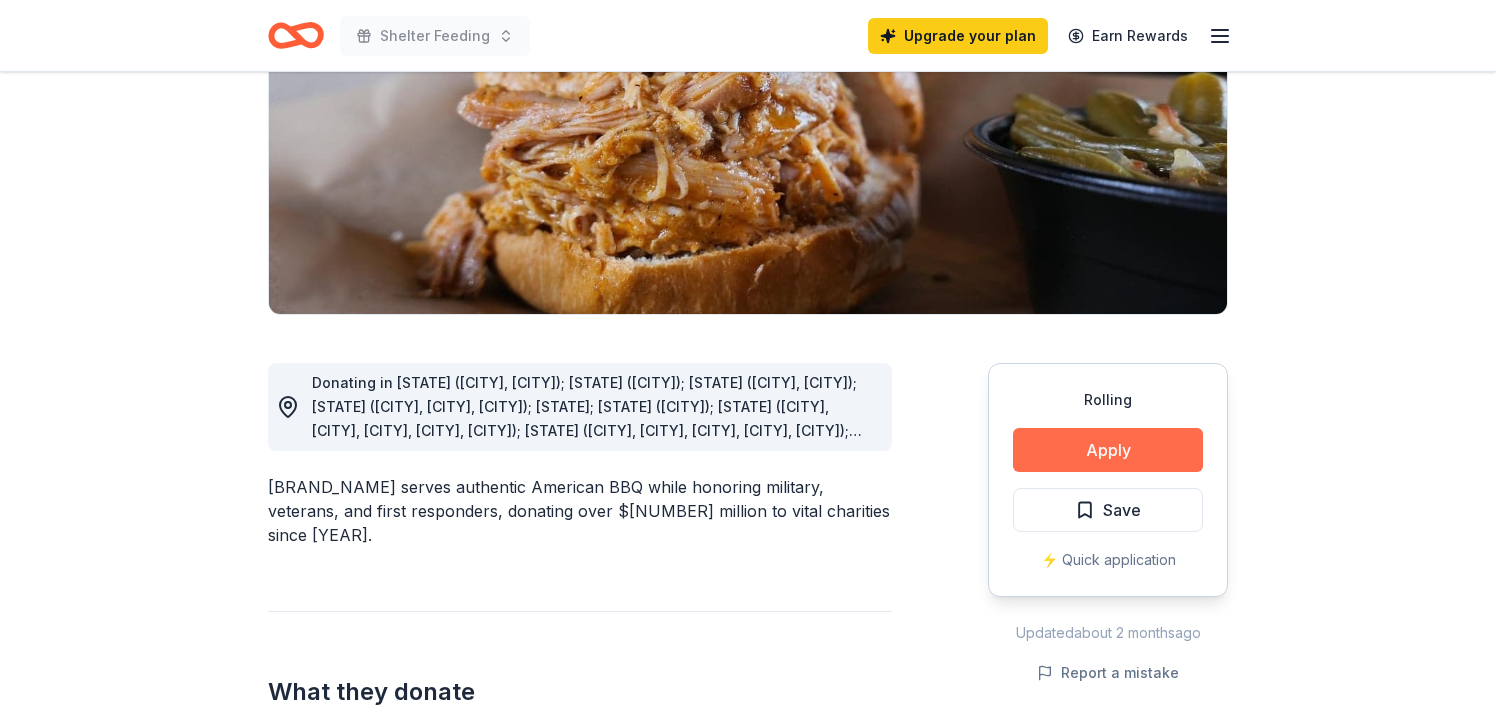 click on "Apply" at bounding box center [1108, 450] 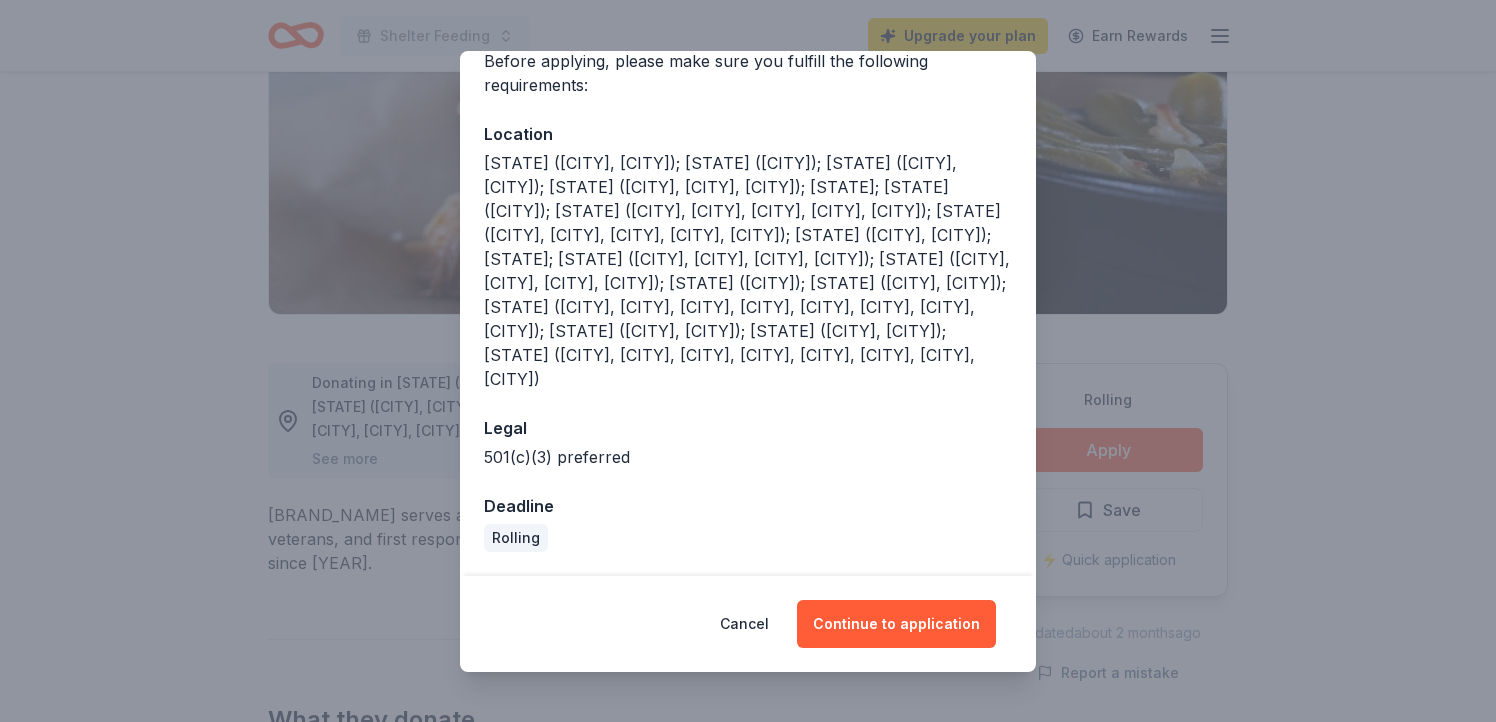 scroll, scrollTop: 243, scrollLeft: 0, axis: vertical 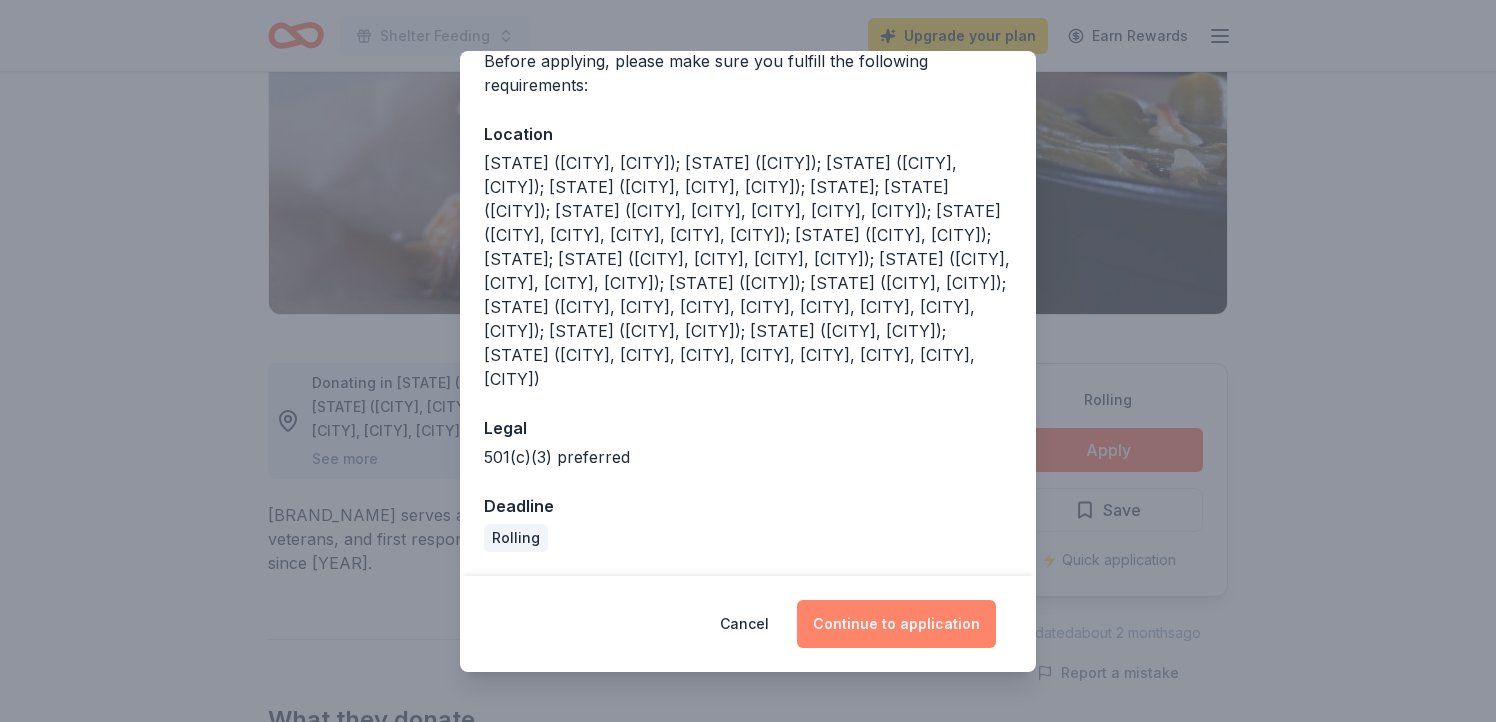 click on "Continue to application" at bounding box center (896, 624) 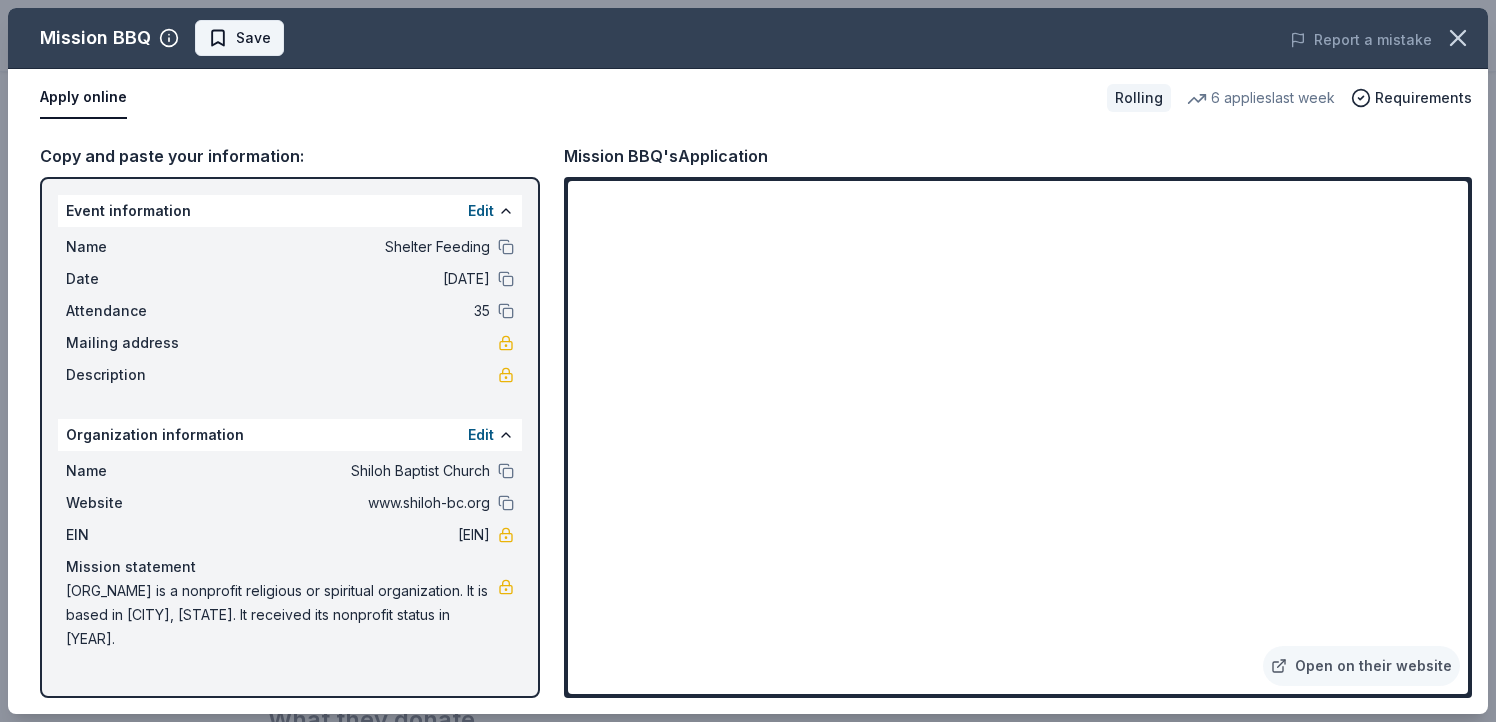 click on "Save" at bounding box center [239, 38] 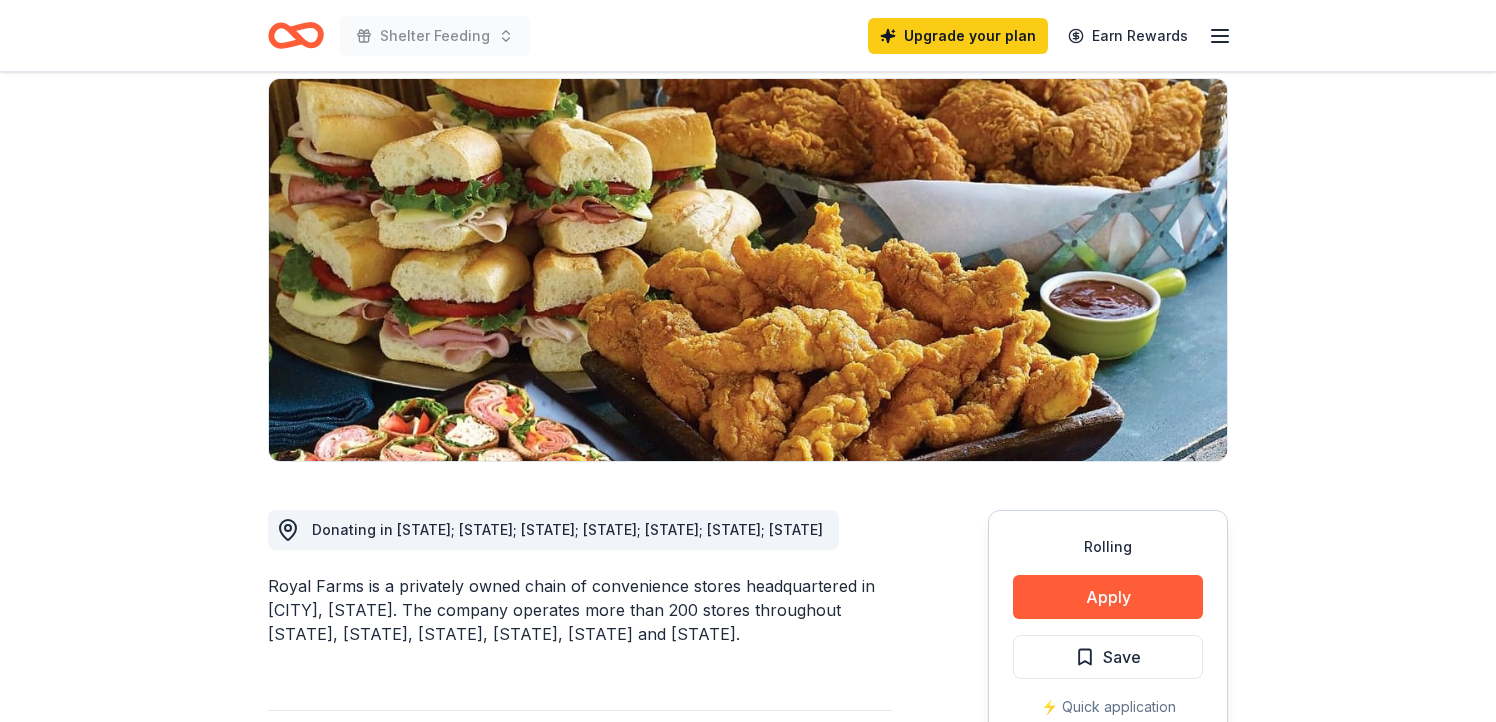 scroll, scrollTop: 65, scrollLeft: 0, axis: vertical 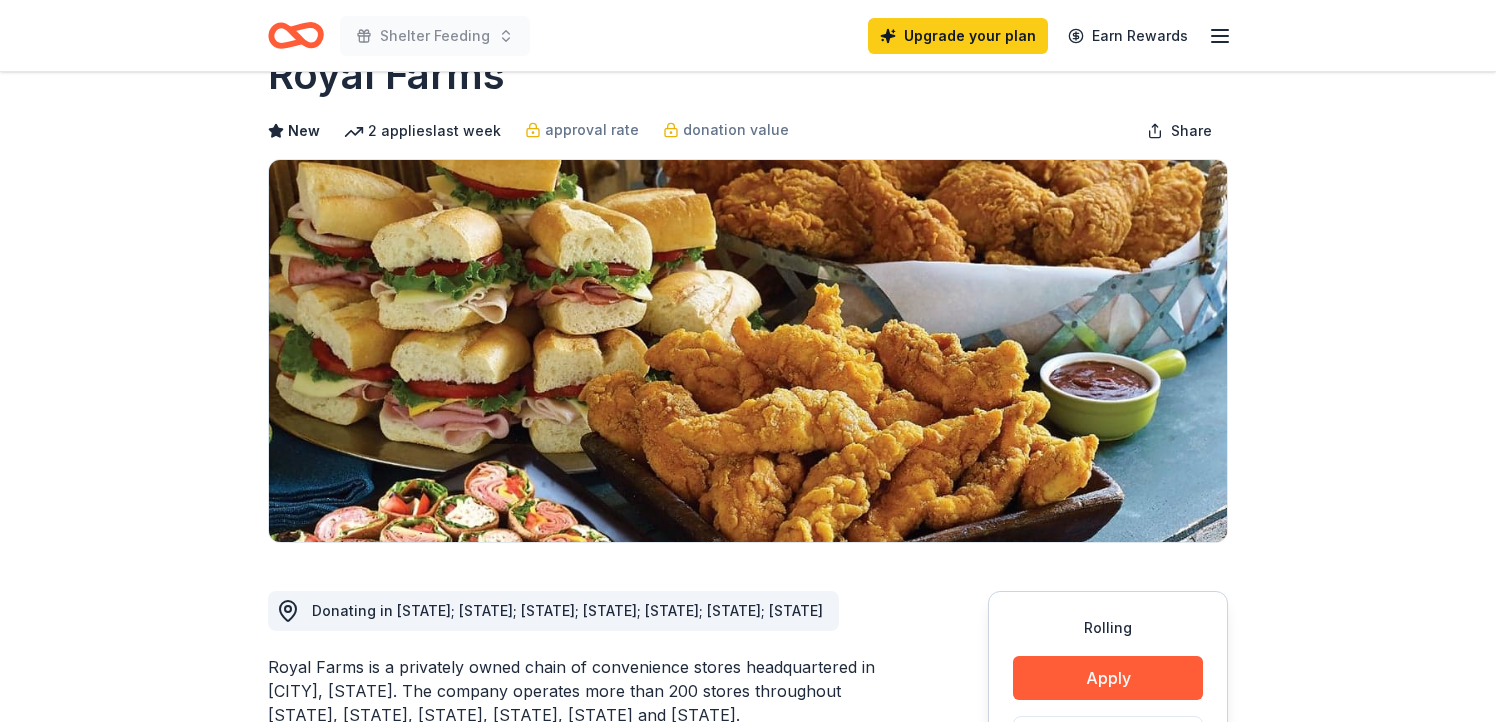 click at bounding box center [748, 351] 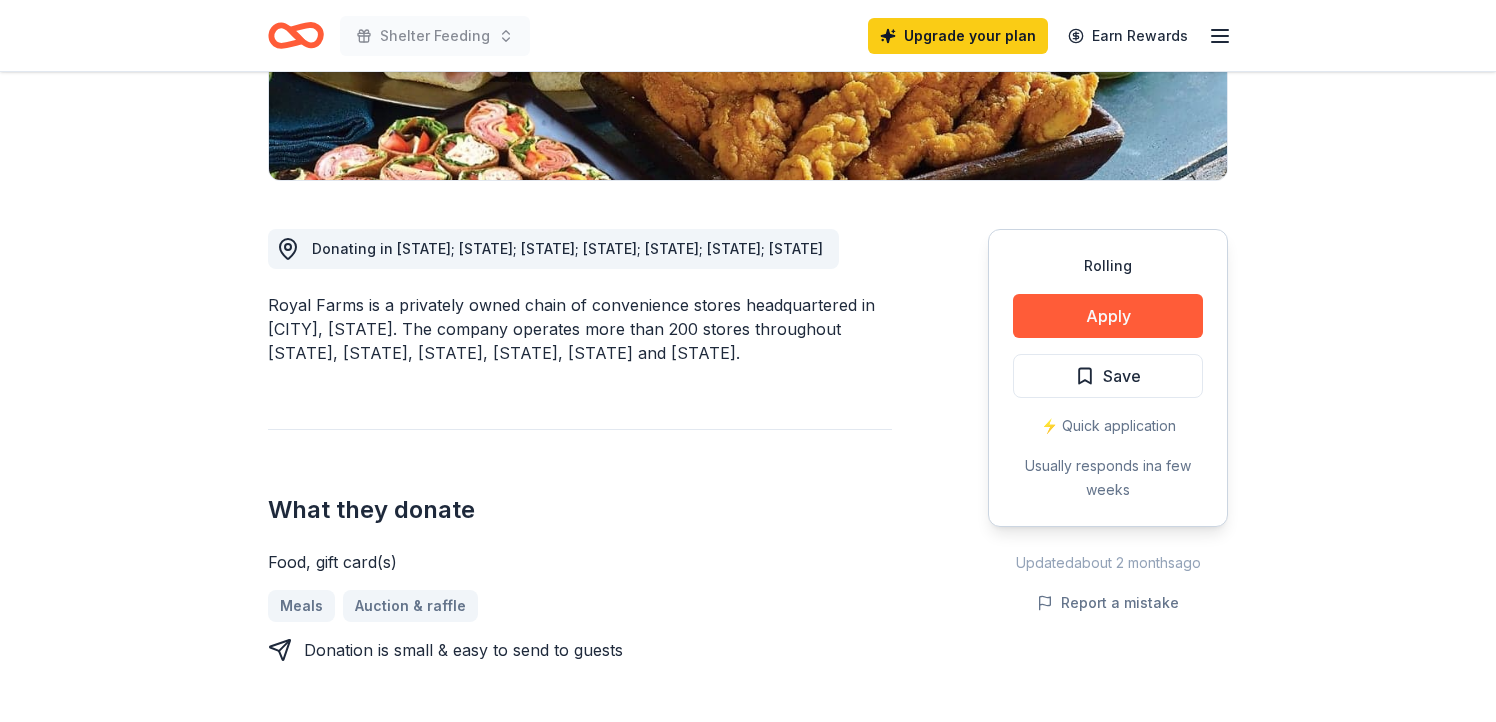 scroll, scrollTop: 441, scrollLeft: 0, axis: vertical 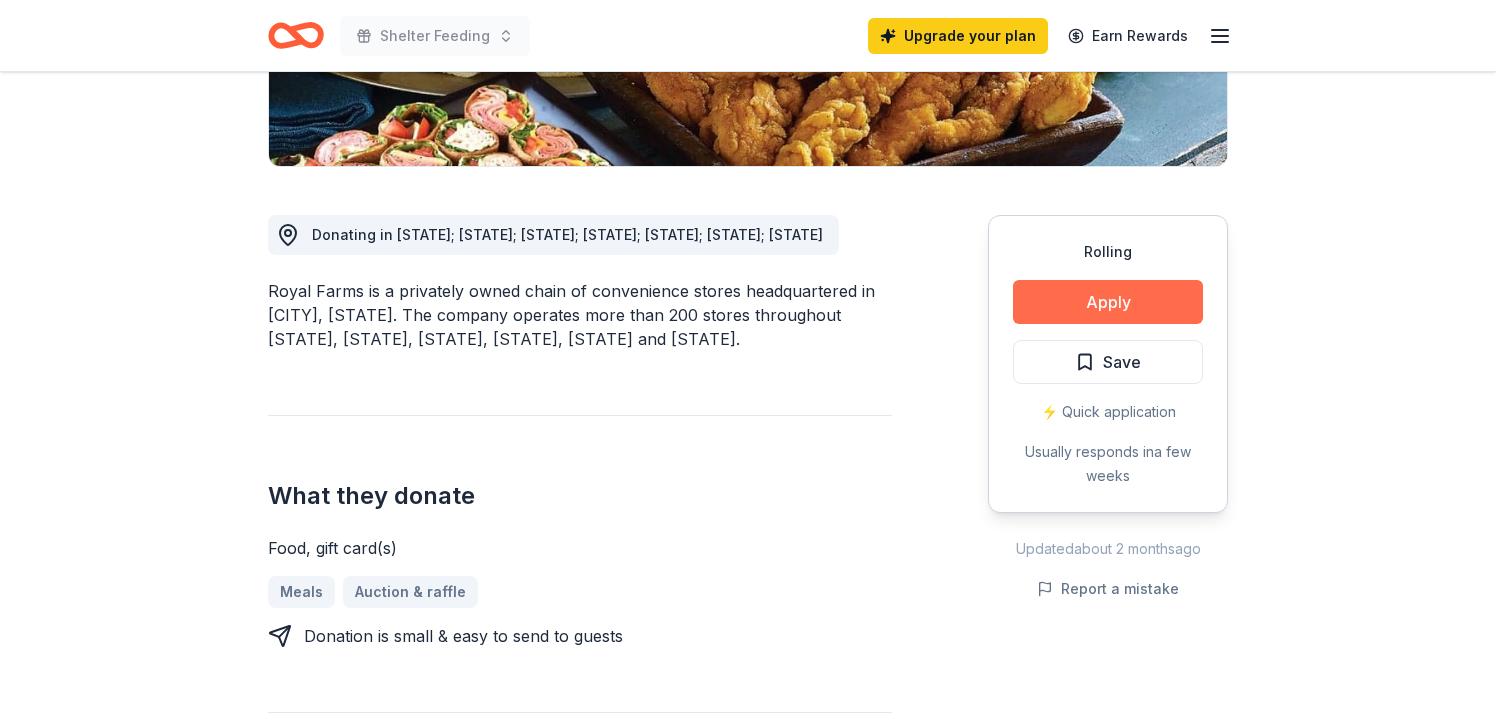 click on "Apply" at bounding box center (1108, 302) 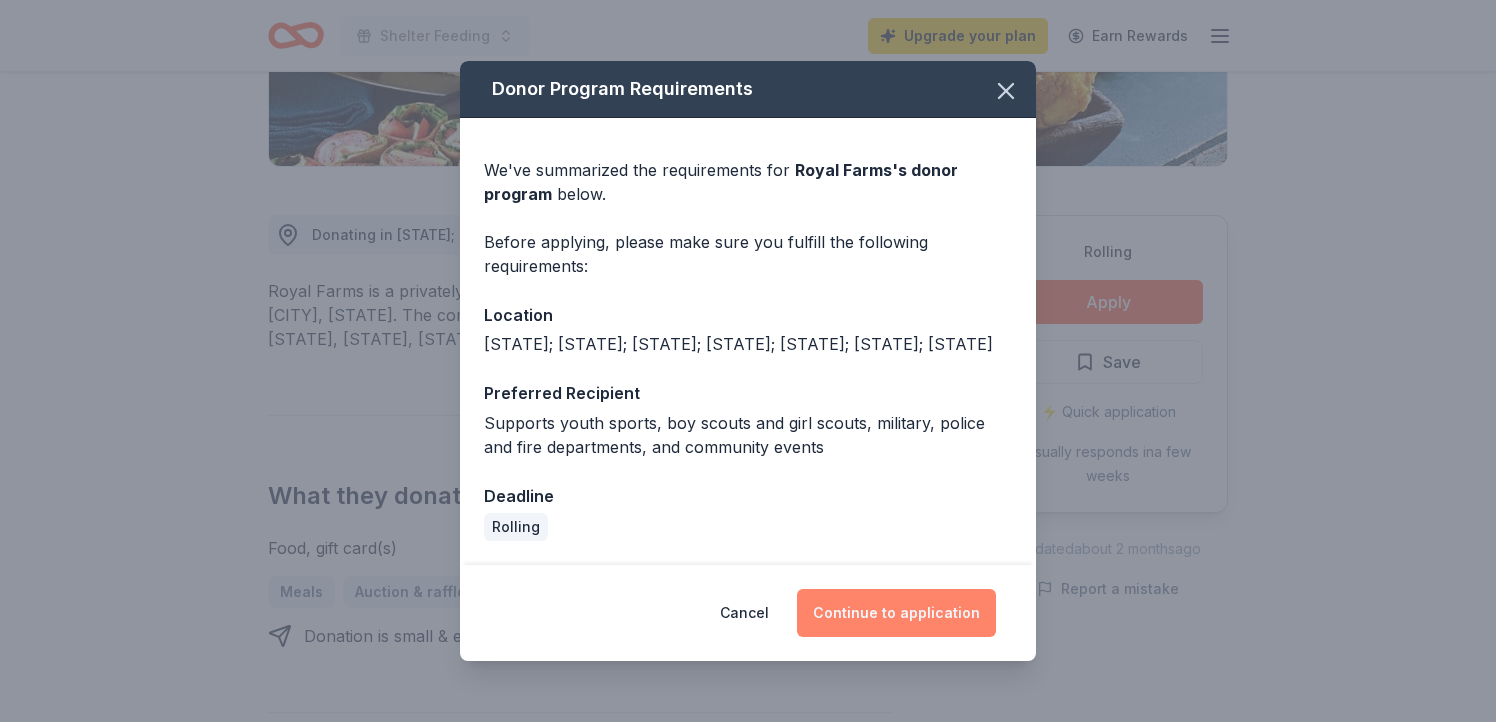 click on "Continue to application" at bounding box center (896, 613) 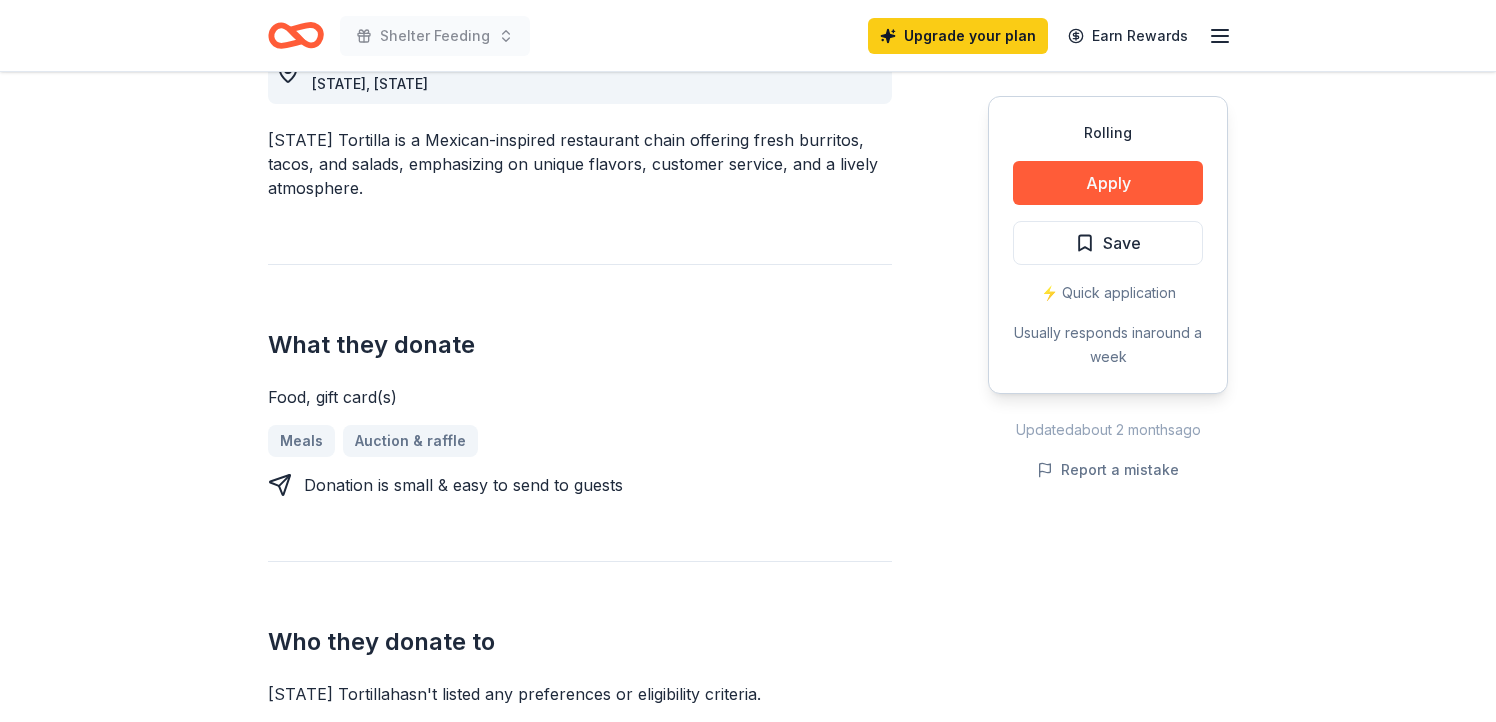 scroll, scrollTop: 615, scrollLeft: 0, axis: vertical 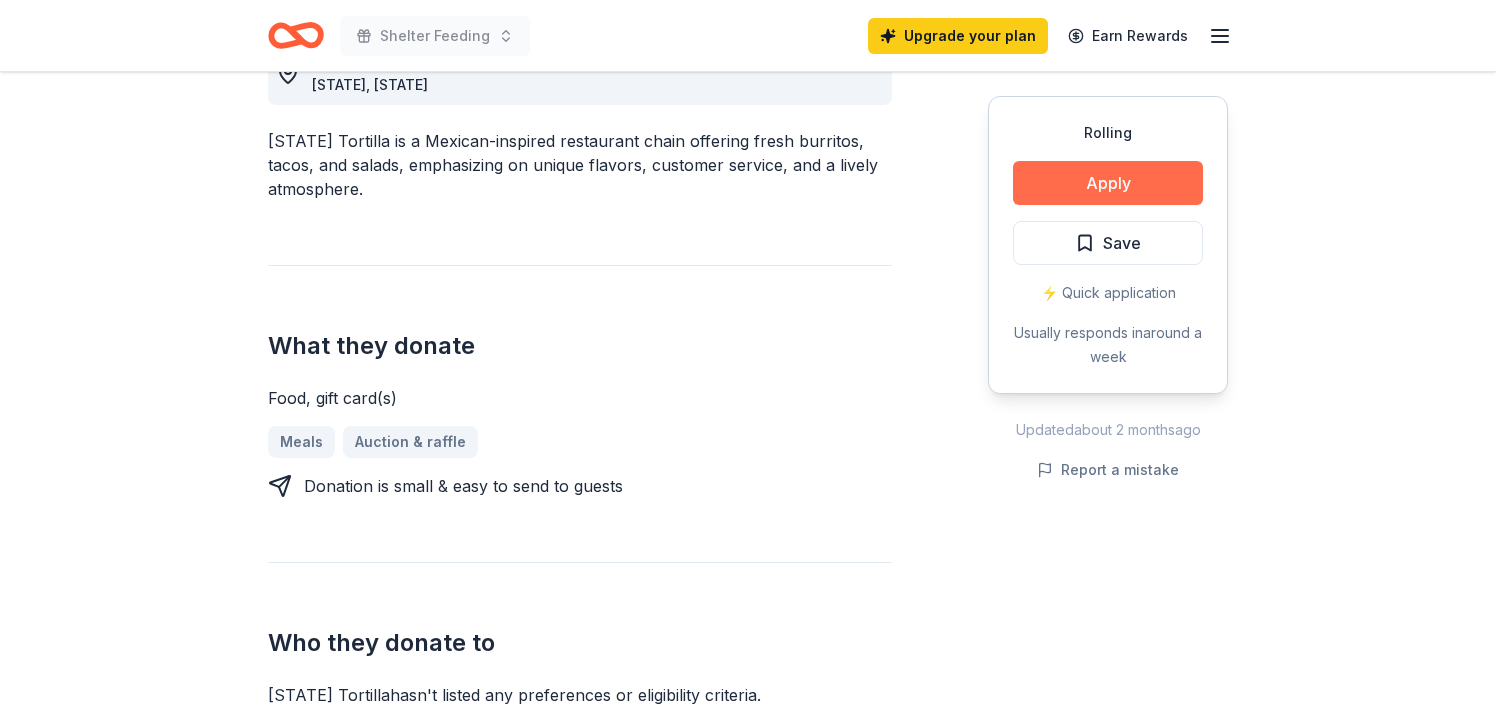 click on "Apply" at bounding box center [1108, 183] 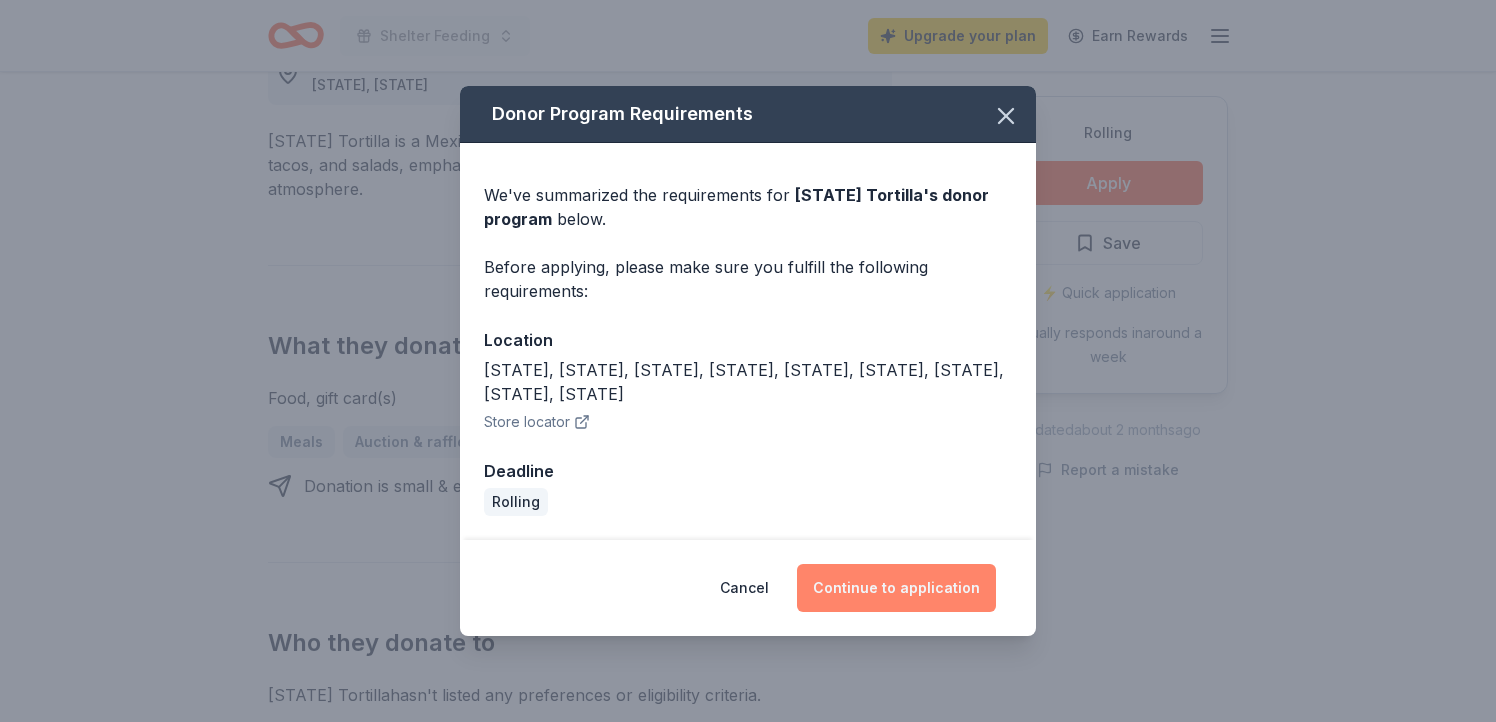 click on "Continue to application" at bounding box center [896, 588] 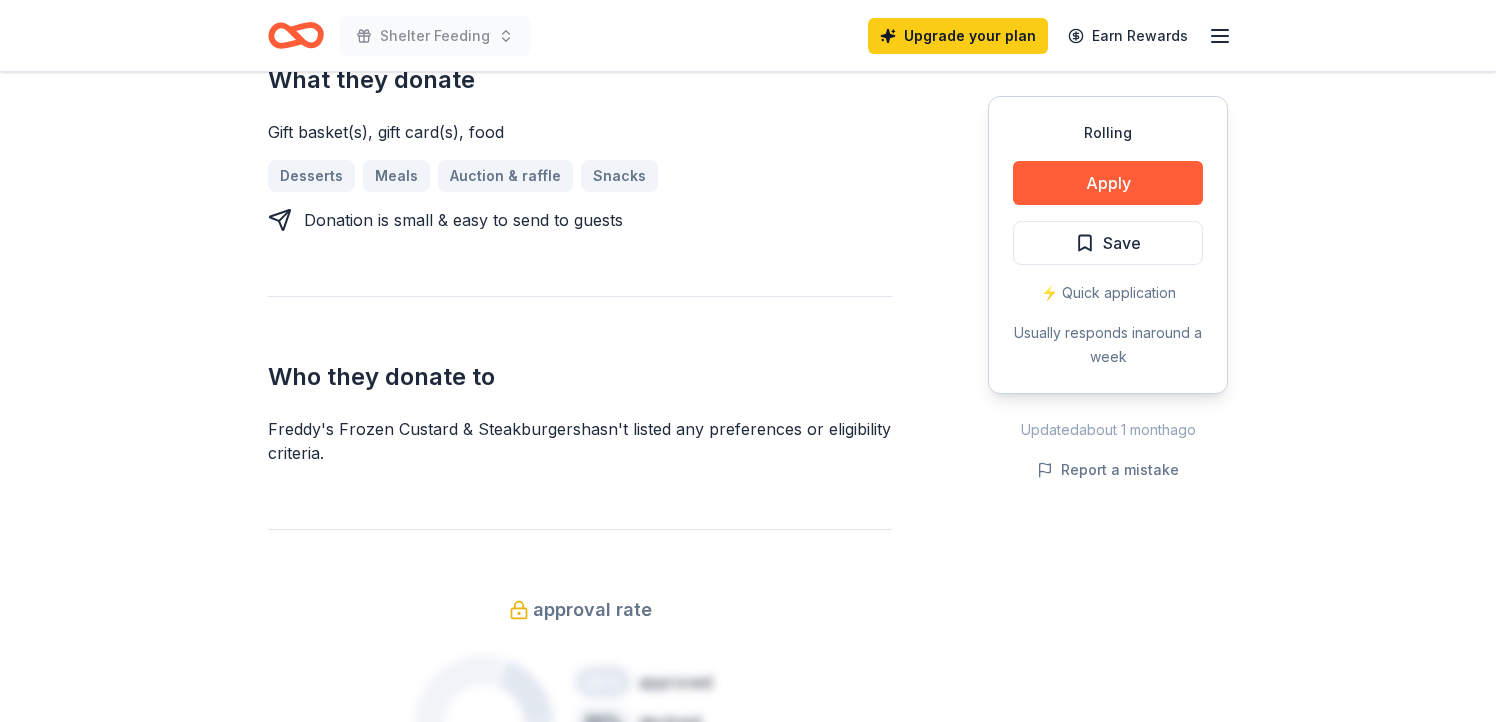 scroll, scrollTop: 869, scrollLeft: 0, axis: vertical 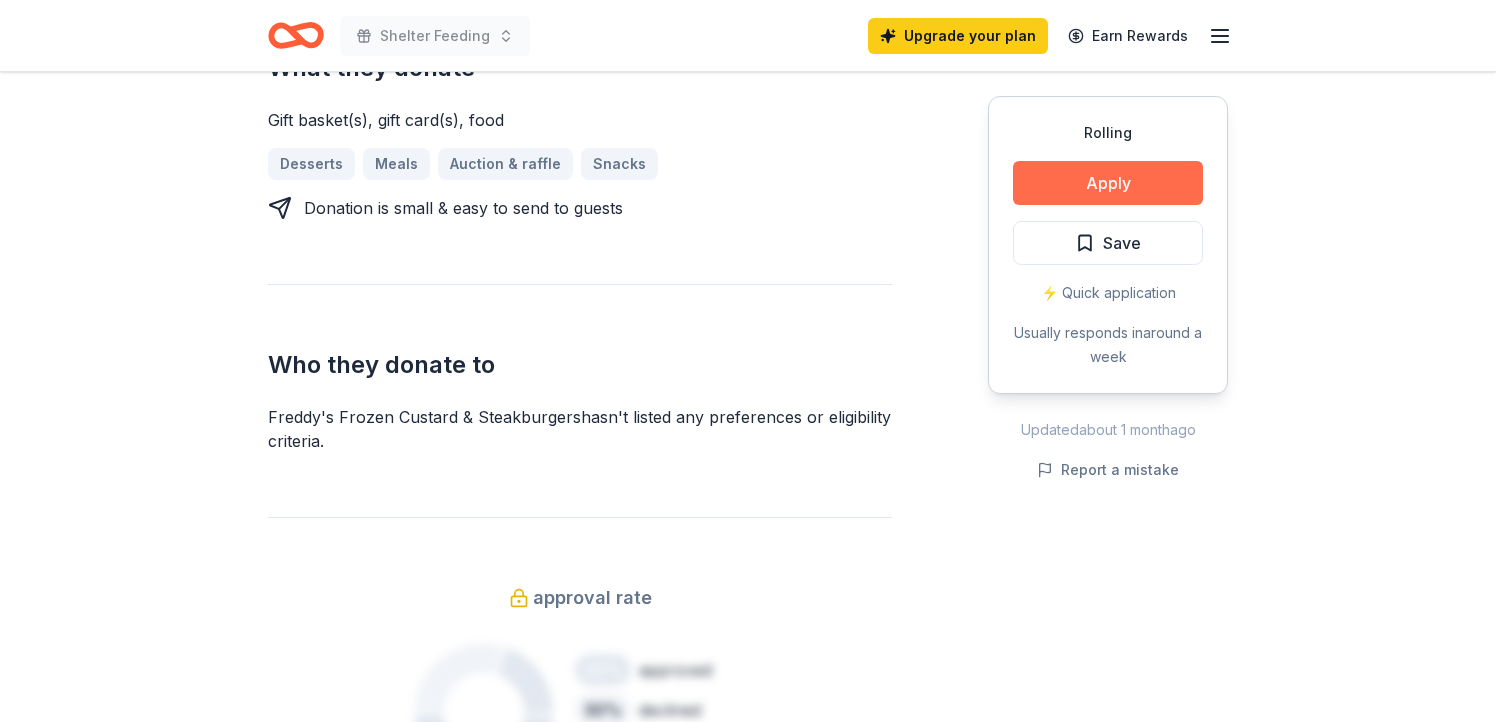click on "Apply" at bounding box center (1108, 183) 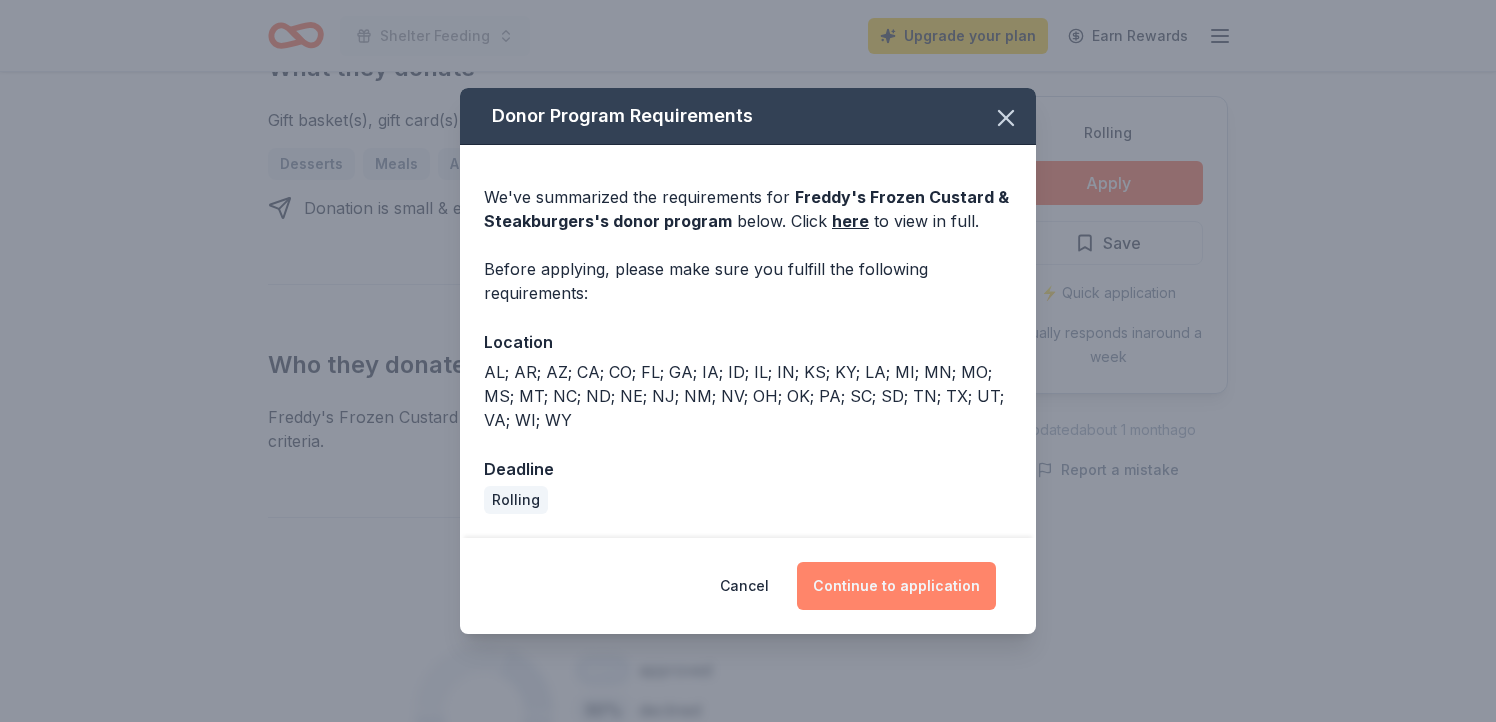 click on "Continue to application" at bounding box center (896, 586) 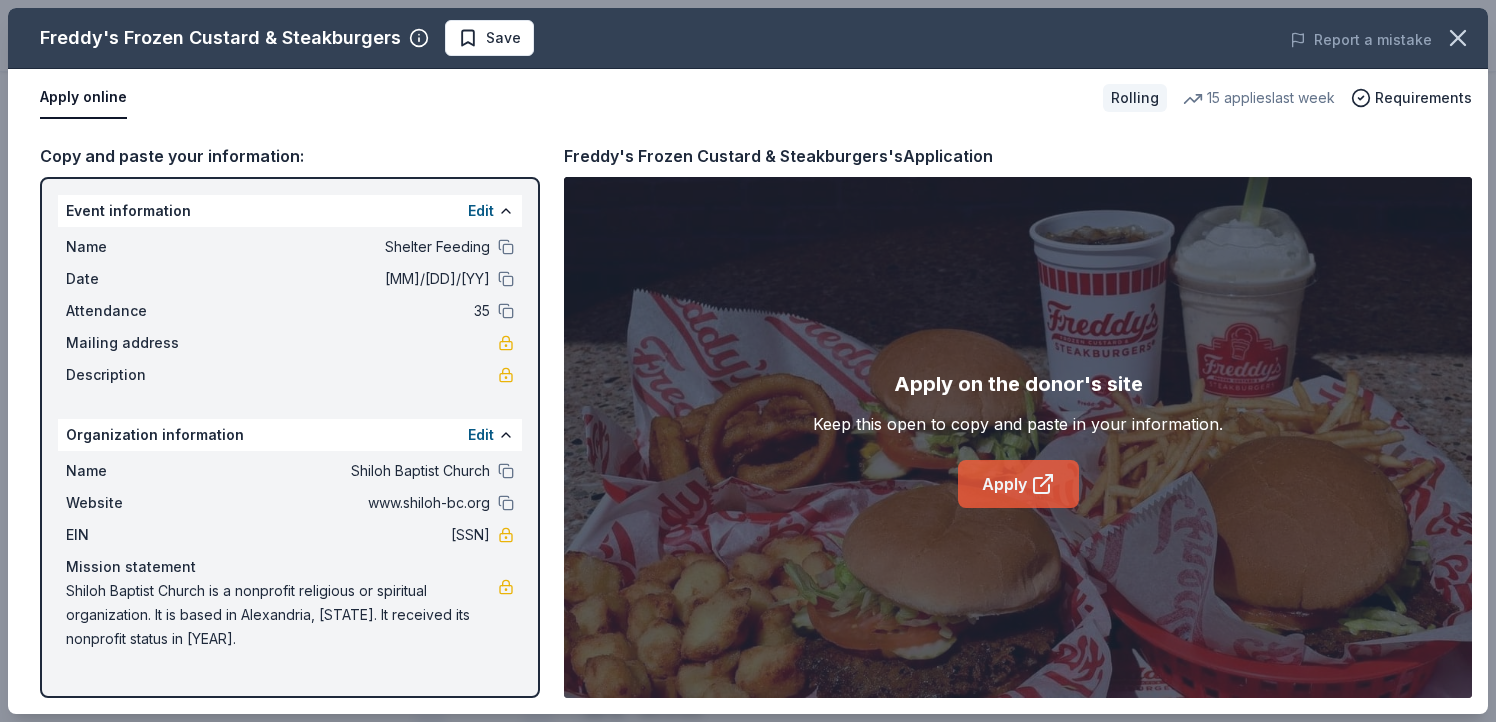 click on "Apply" at bounding box center (1018, 484) 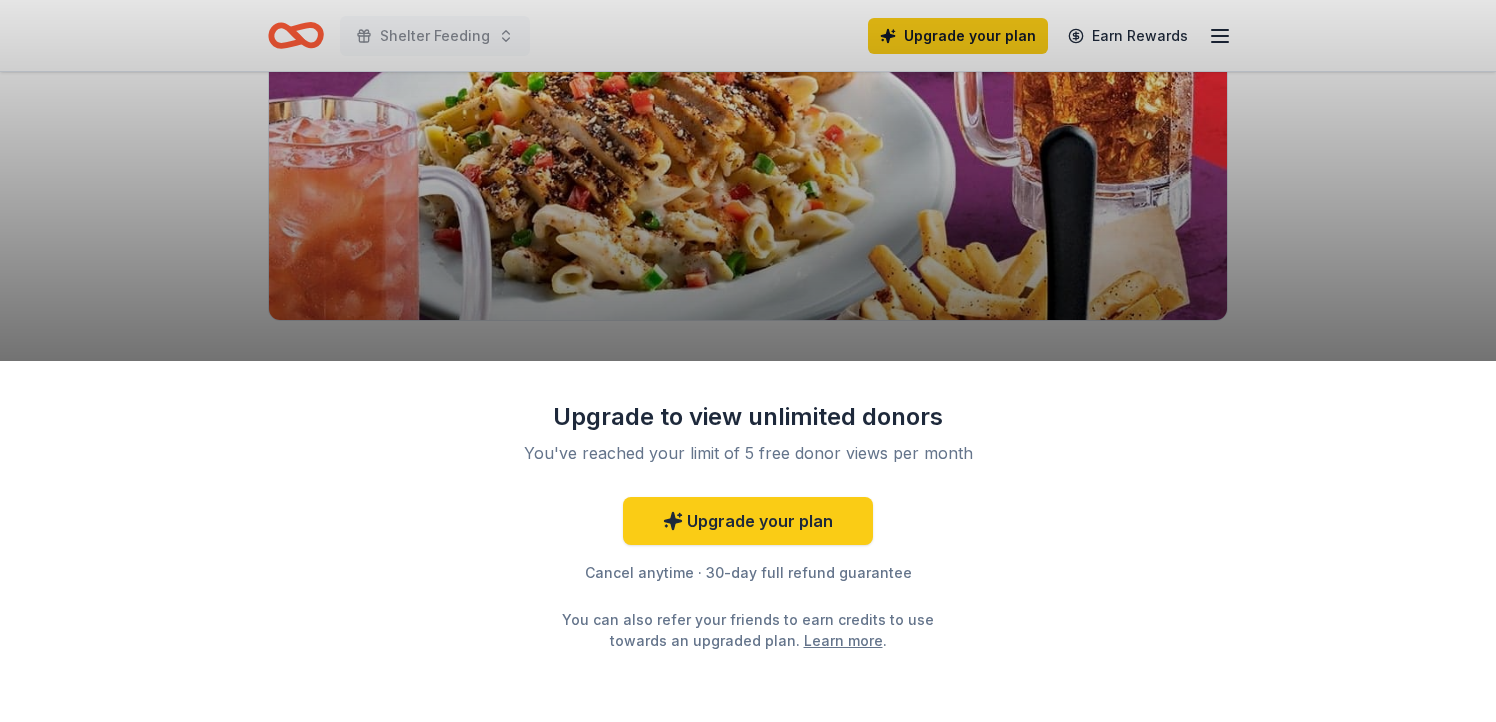 scroll, scrollTop: 315, scrollLeft: 0, axis: vertical 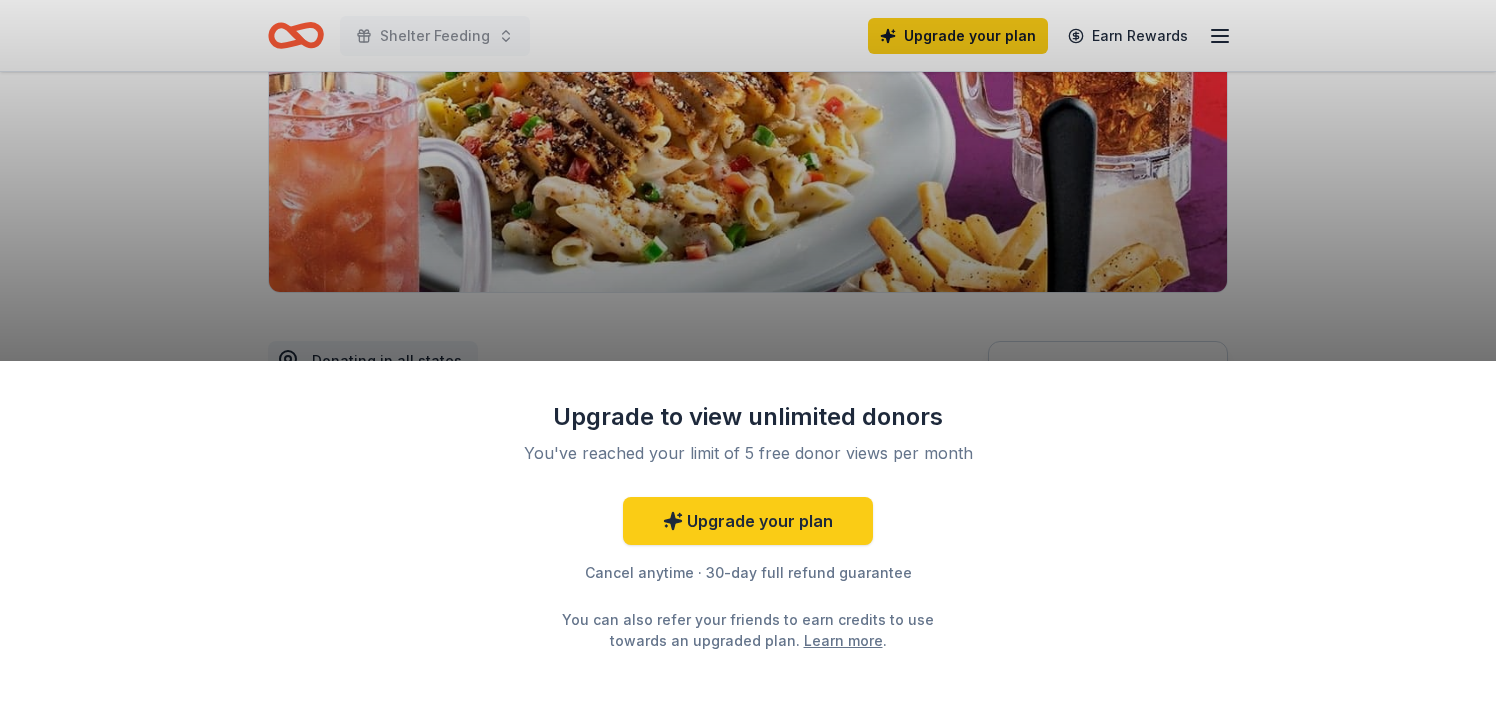 click on "Upgrade to view unlimited donors You've reached your limit of 5 free donor views per month Upgrade your plan Cancel anytime · 30-day full refund guarantee You can also refer your friends to earn credits to use towards an upgraded plan.   Learn more ." at bounding box center [748, 361] 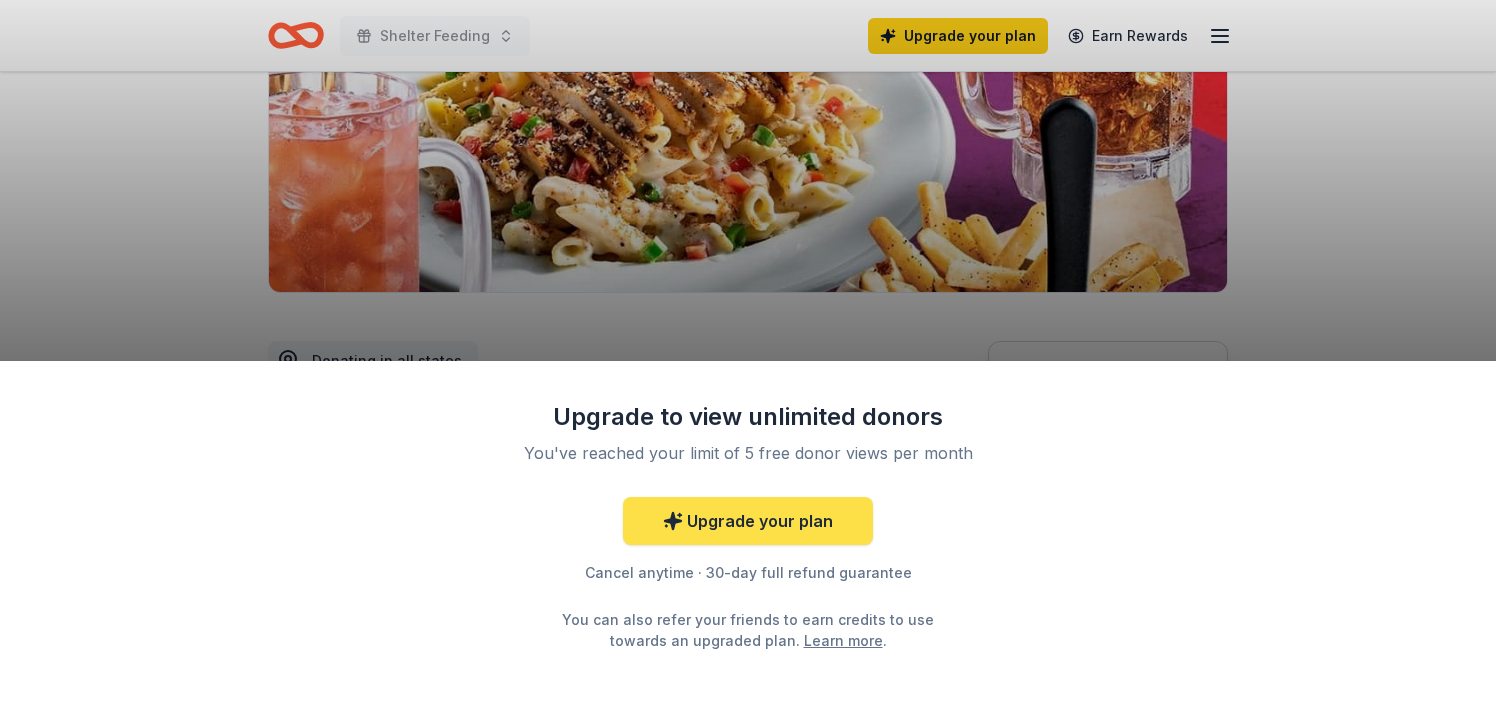 click on "Upgrade your plan" at bounding box center (748, 521) 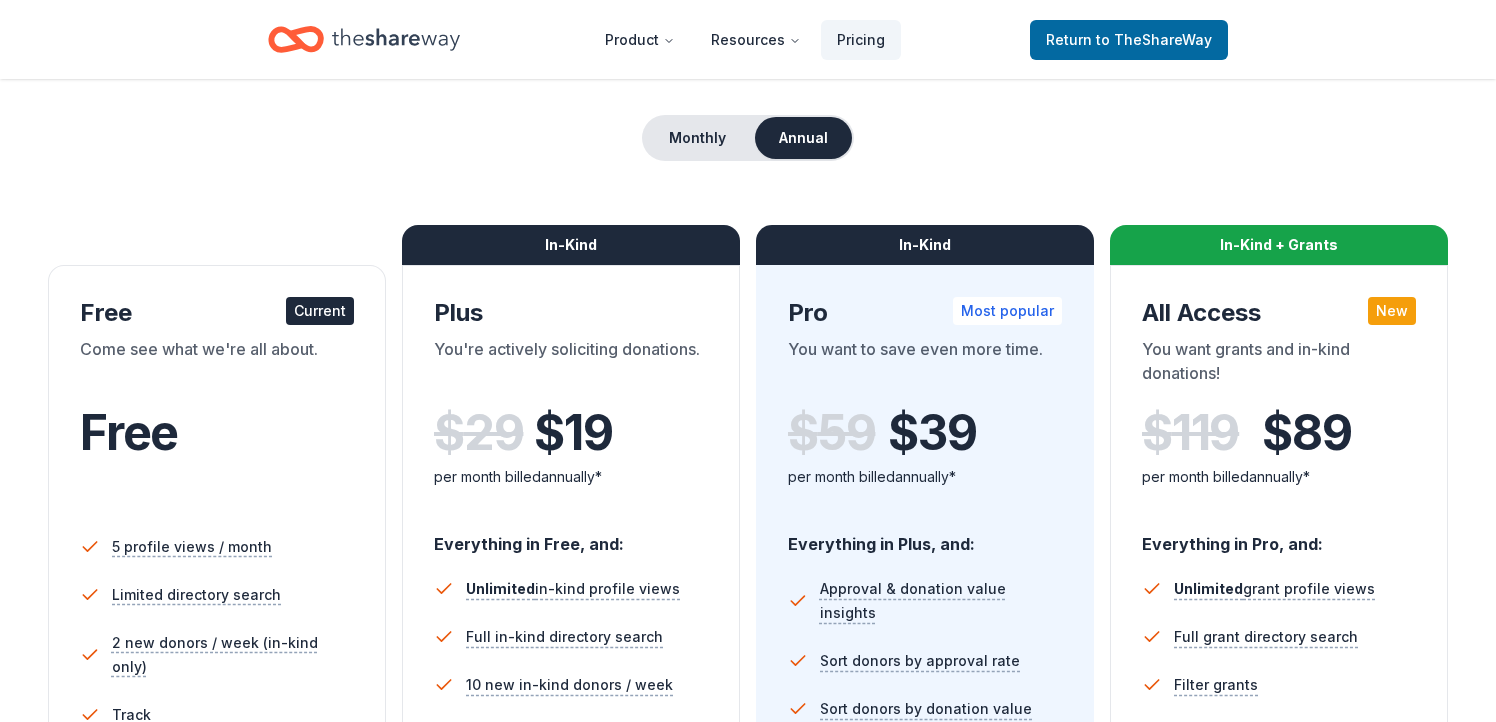 scroll, scrollTop: 0, scrollLeft: 0, axis: both 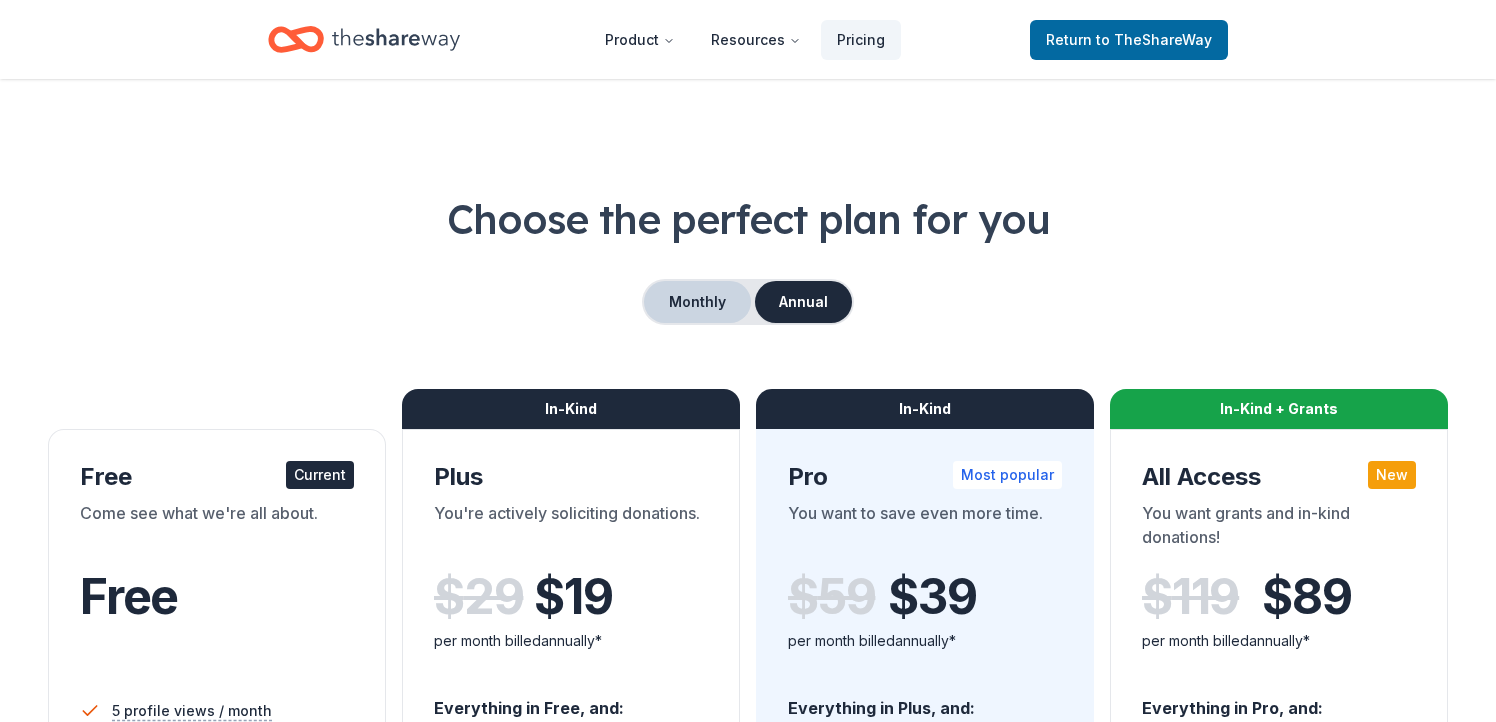 click on "Monthly" at bounding box center (697, 302) 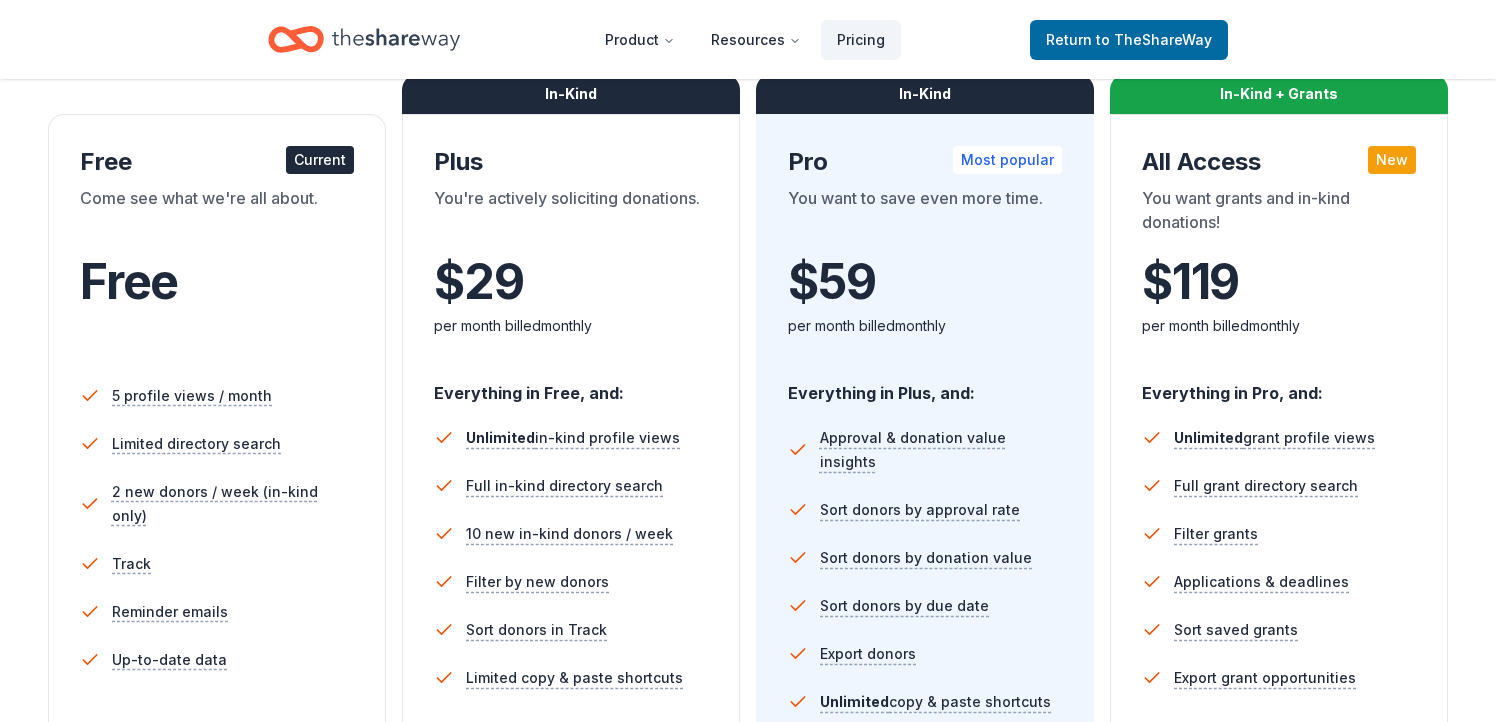scroll, scrollTop: 0, scrollLeft: 0, axis: both 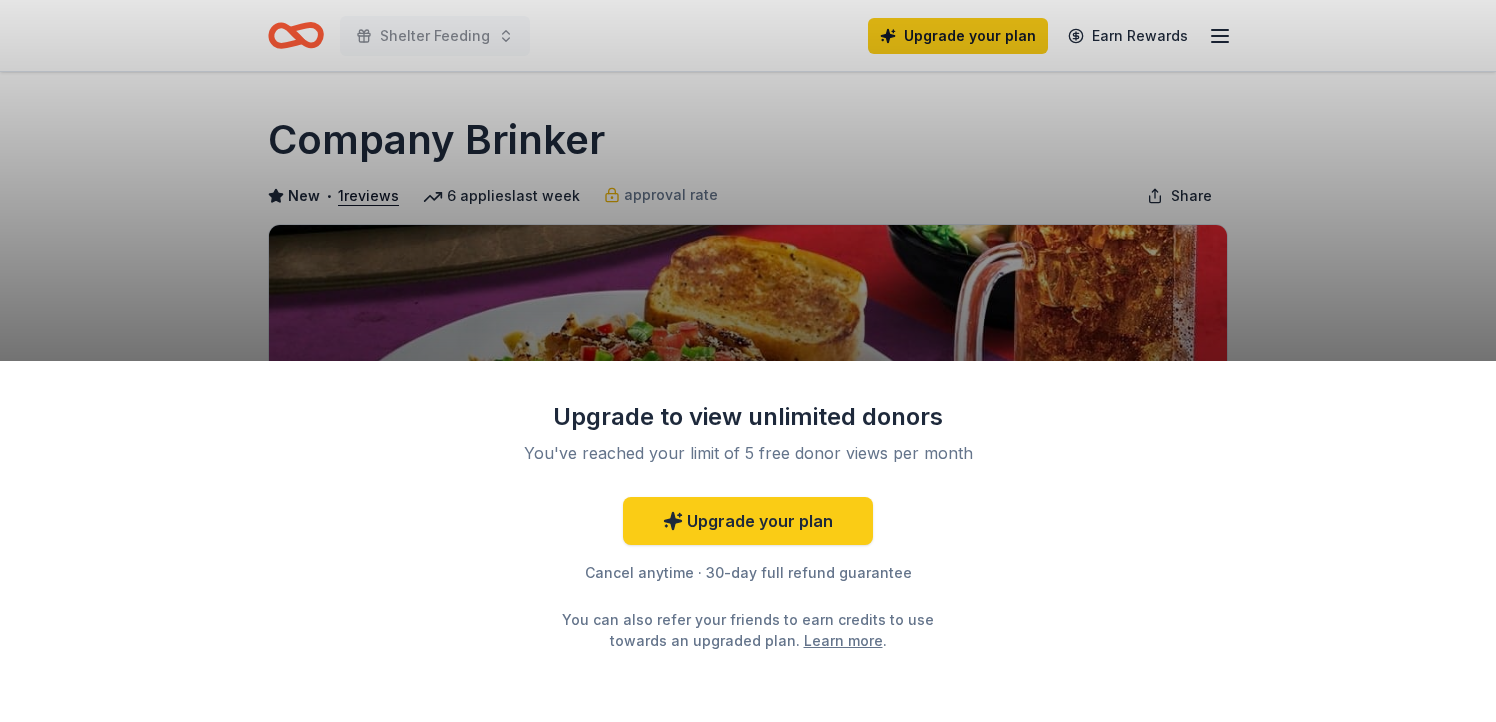 click on "Upgrade to view unlimited donors You've reached your limit of 5 free donor views per month Upgrade your plan Cancel anytime · 30-day full refund guarantee You can also refer your friends to earn credits to use towards an upgraded plan.   Learn more ." at bounding box center (748, 361) 